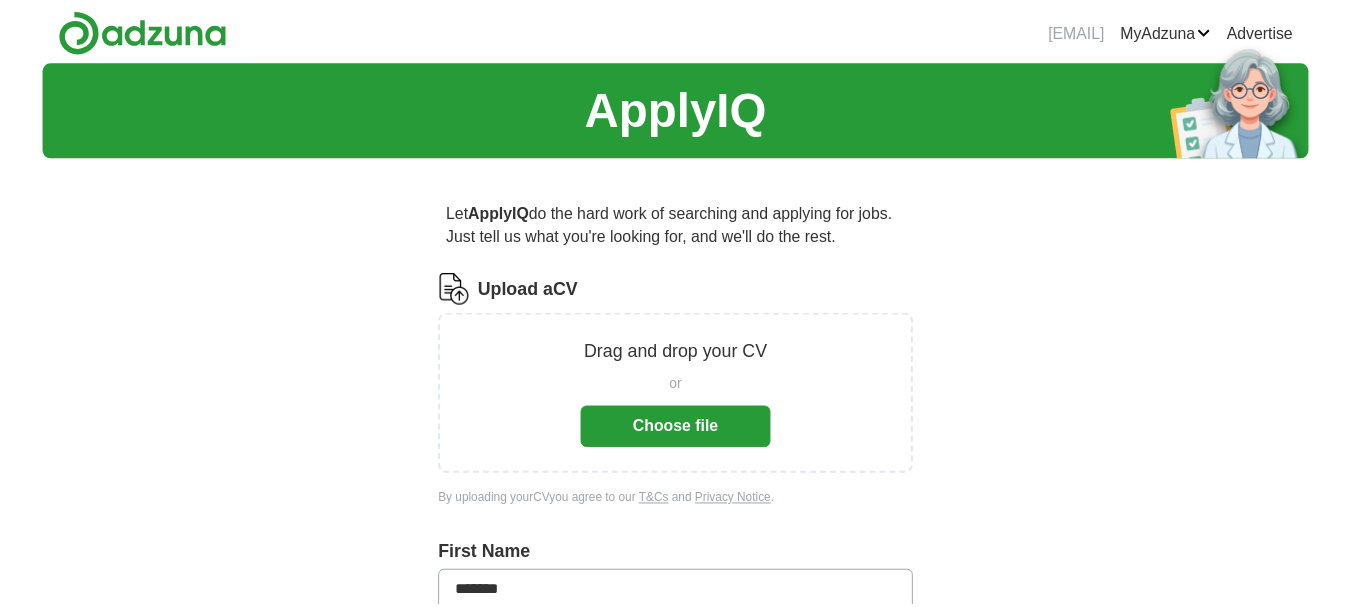 scroll, scrollTop: 0, scrollLeft: 0, axis: both 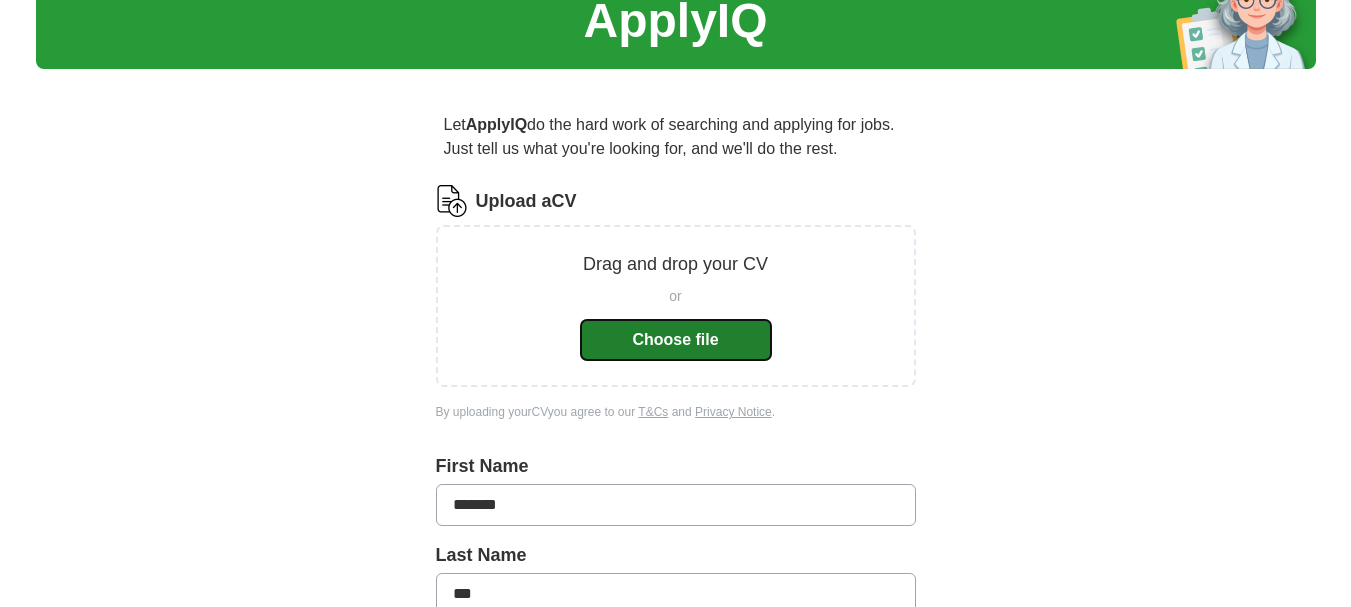 click on "Choose file" at bounding box center (676, 340) 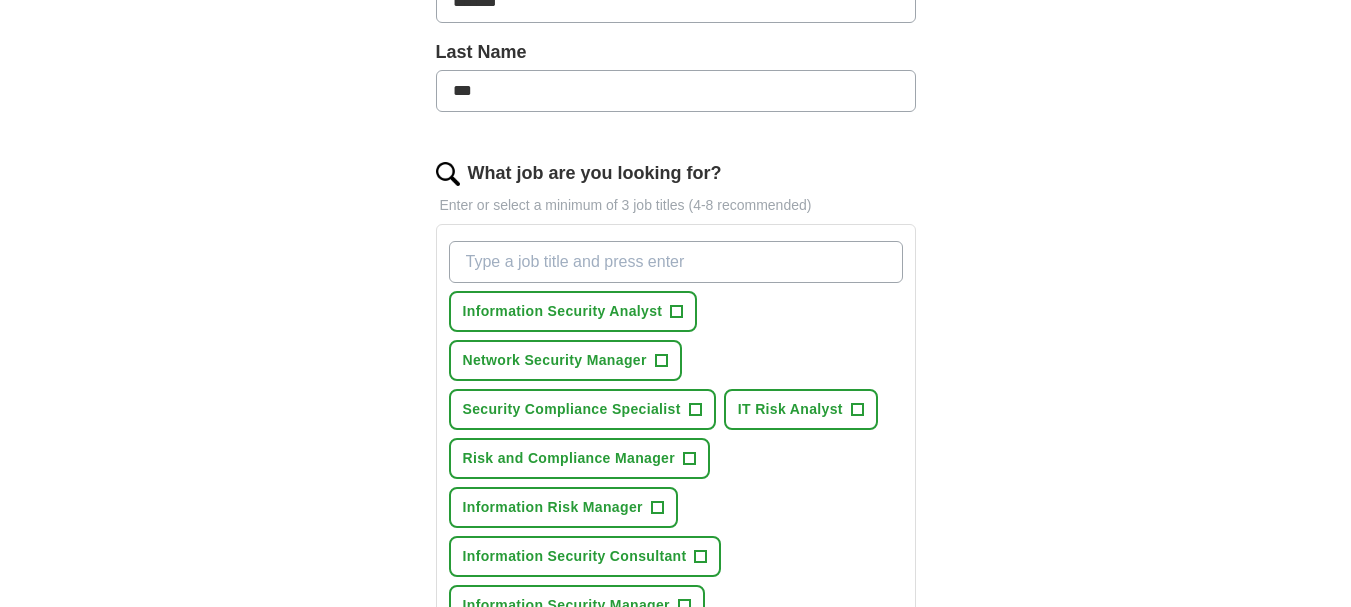 scroll, scrollTop: 513, scrollLeft: 0, axis: vertical 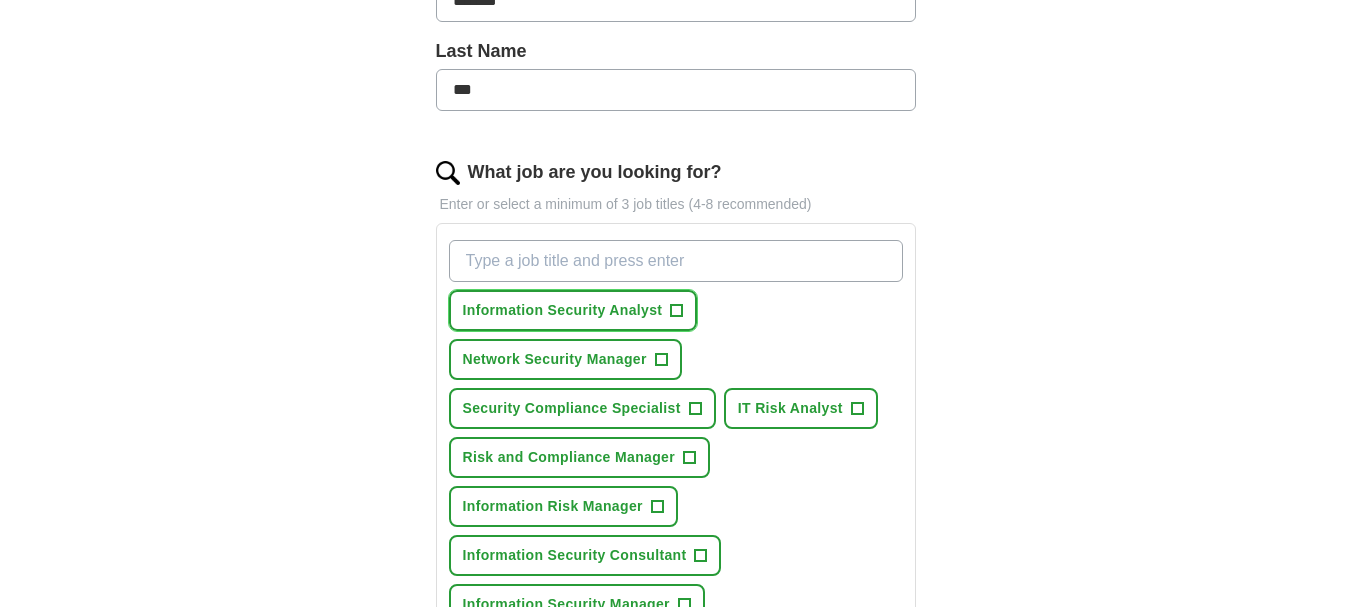 click on "+" at bounding box center [677, 311] 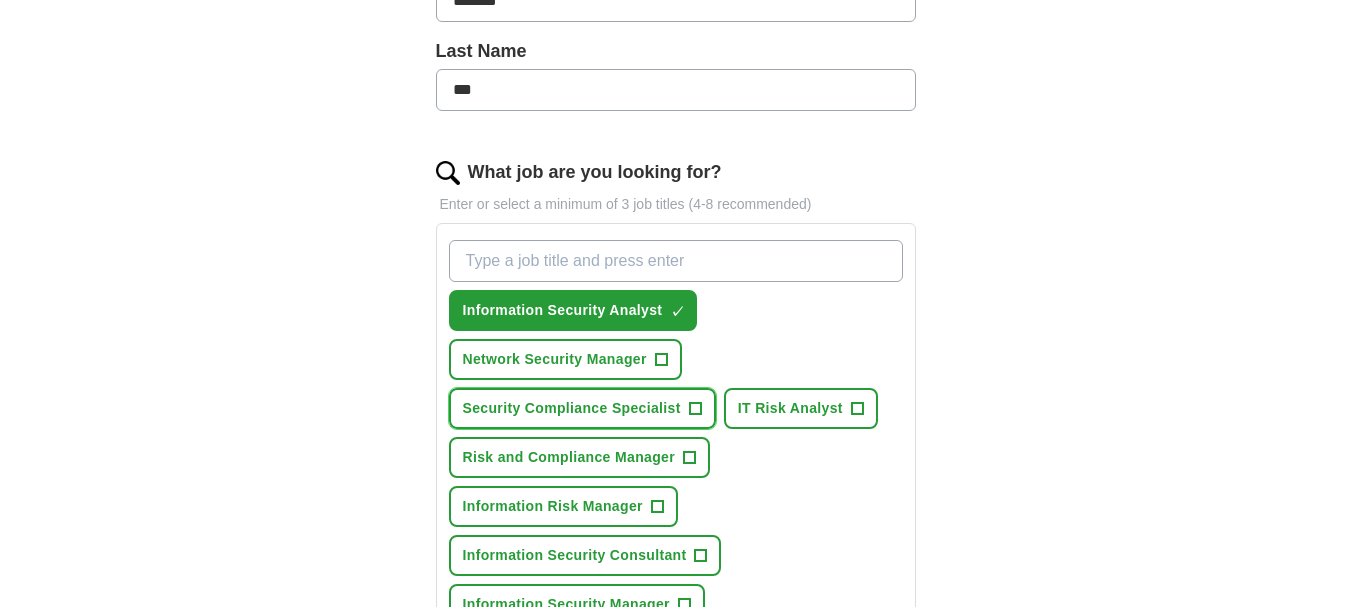 click on "+" at bounding box center [695, 409] 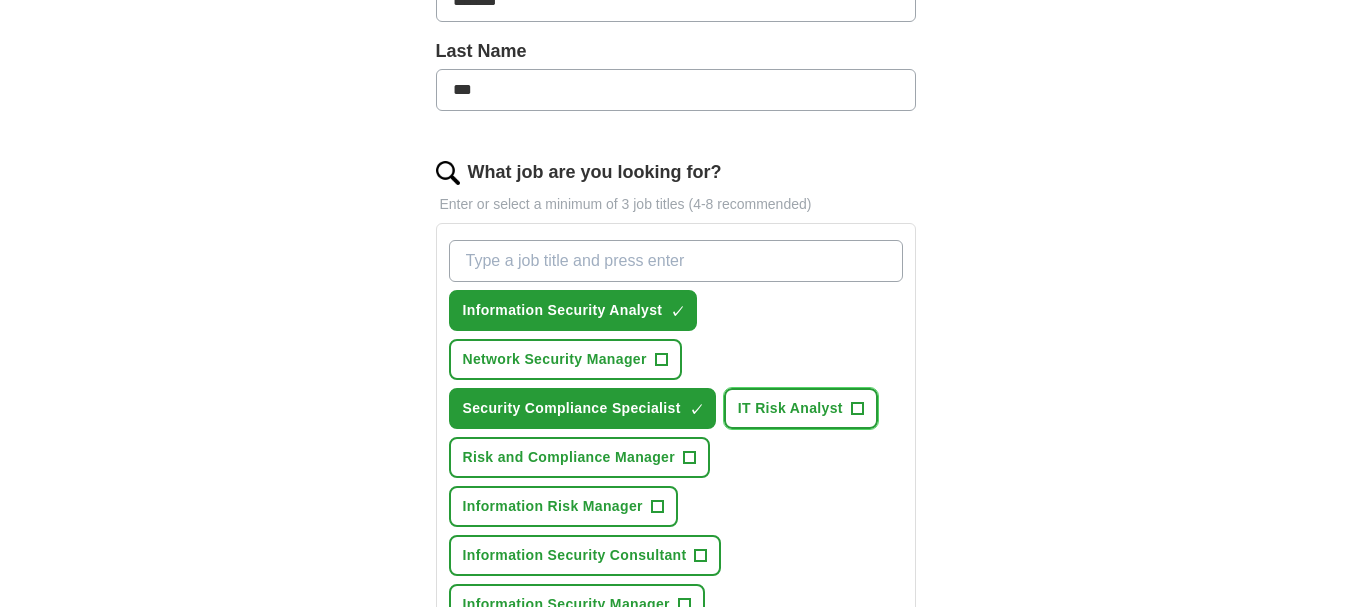 click on "+" at bounding box center (857, 409) 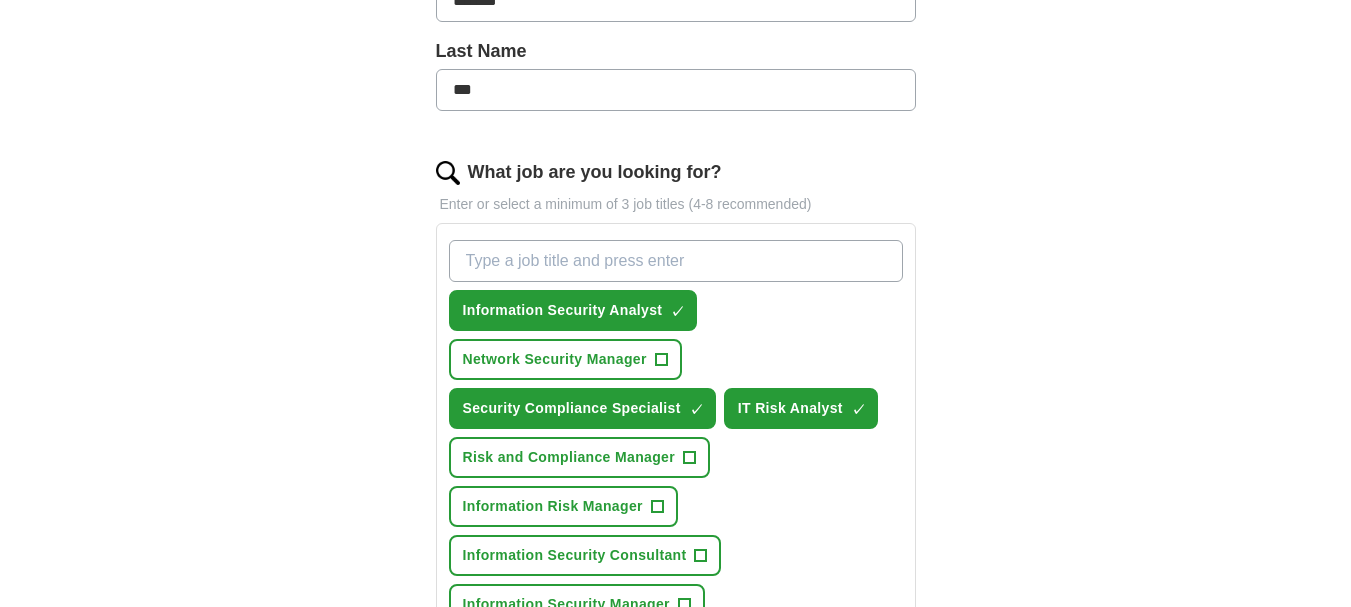 click on "Information Security Analyst ✓ × Network Security Manager + Security Compliance Specialist ✓ × IT Risk Analyst ✓ × Risk and Compliance Manager + Information Risk Manager + Information Security Consultant + Information Security Manager + Cyber Security Analyst + IT Security Auditor +" at bounding box center [676, 457] 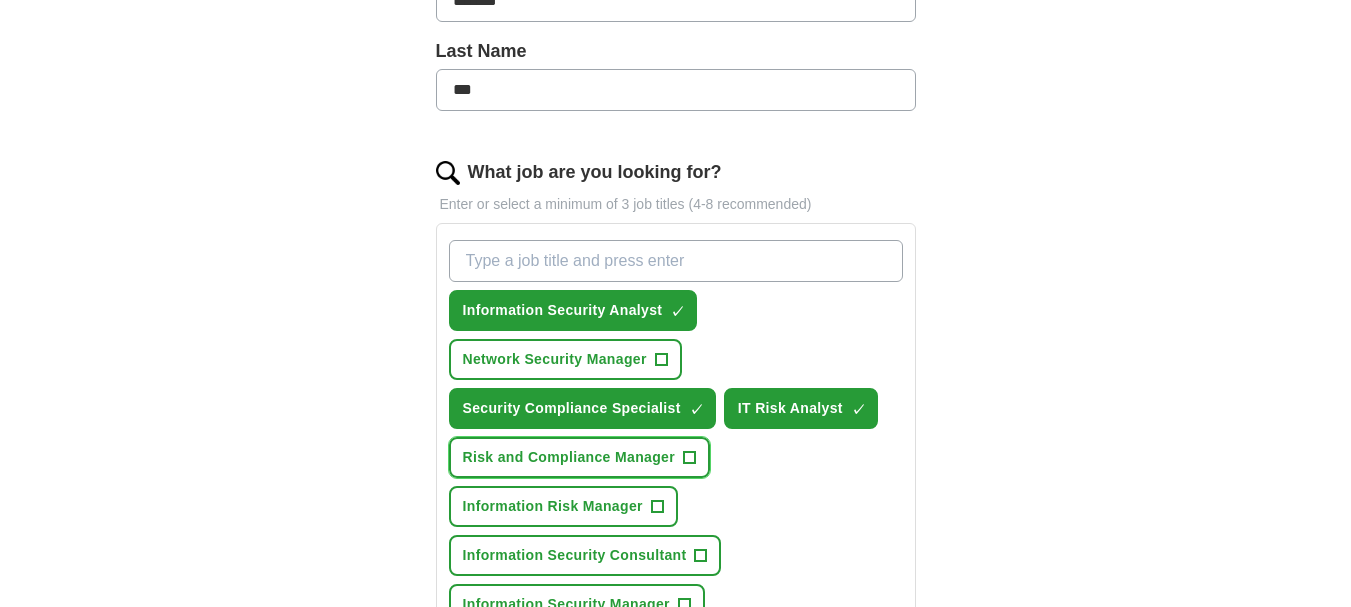 click on "+" at bounding box center (690, 458) 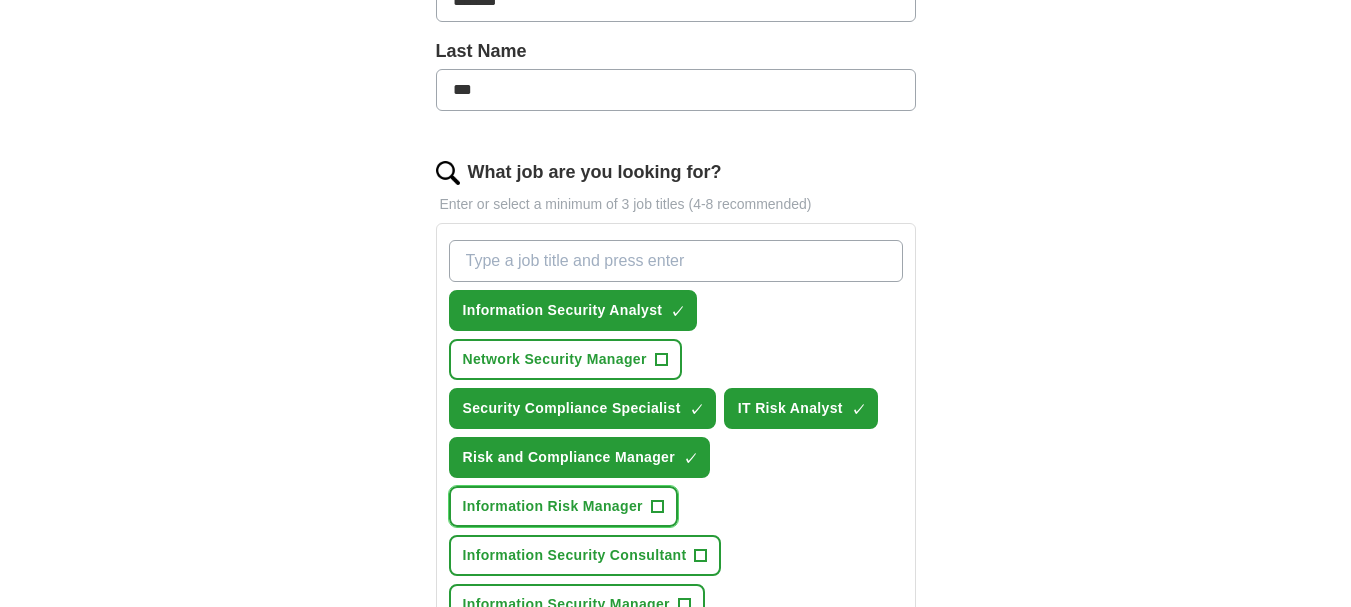click on "+" at bounding box center [657, 507] 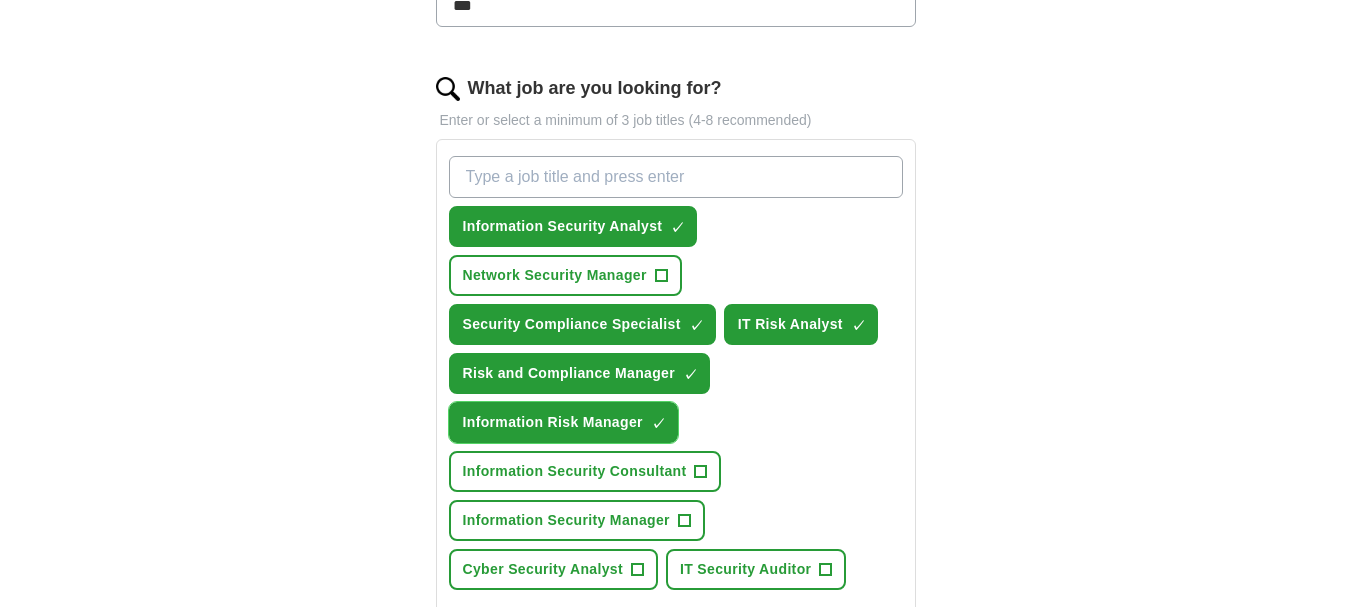 scroll, scrollTop: 599, scrollLeft: 0, axis: vertical 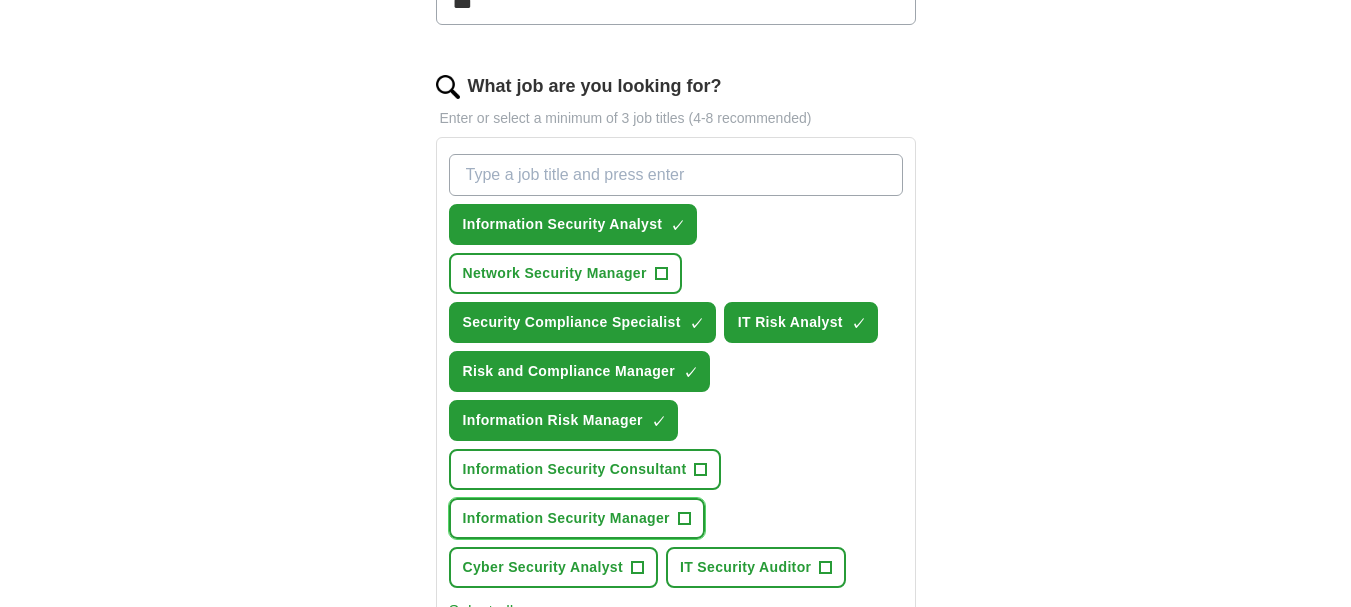 click on "+" at bounding box center [684, 519] 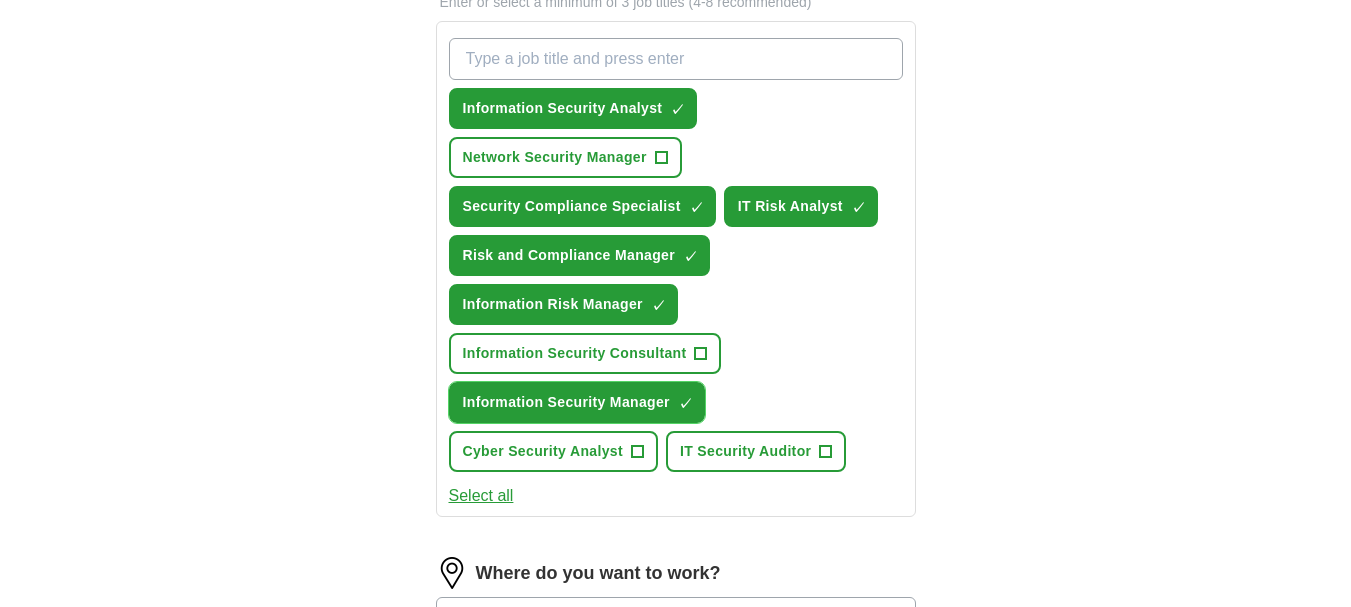 scroll, scrollTop: 716, scrollLeft: 0, axis: vertical 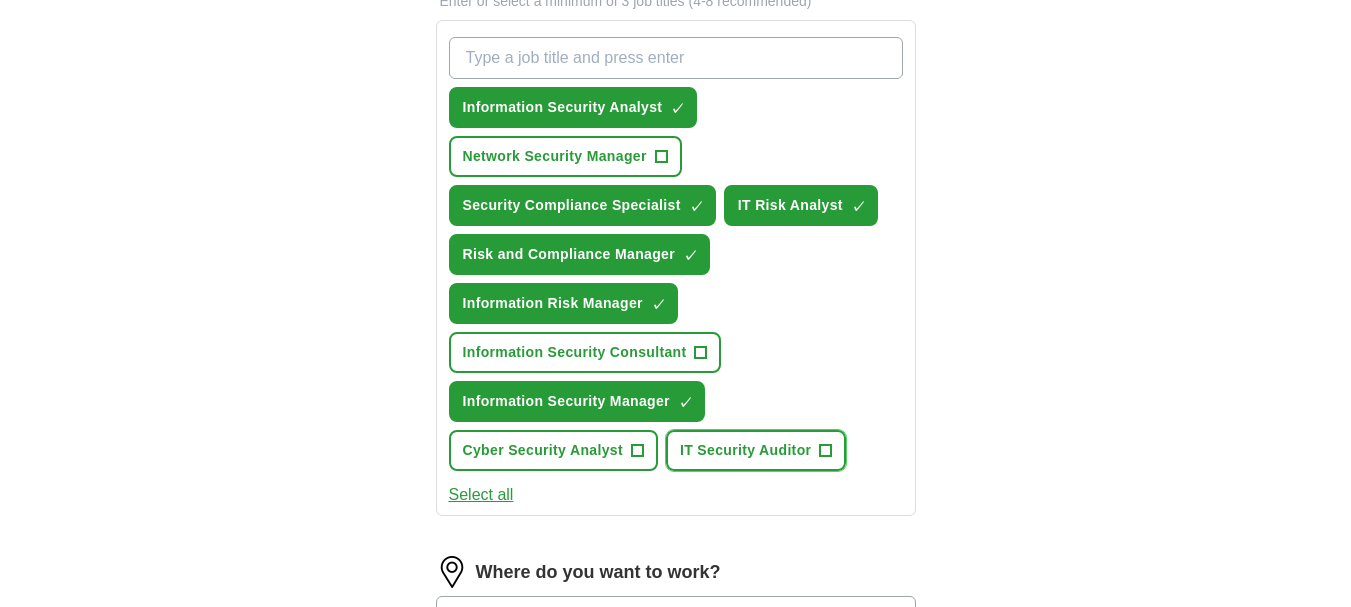 click on "IT Security Auditor" at bounding box center (745, 450) 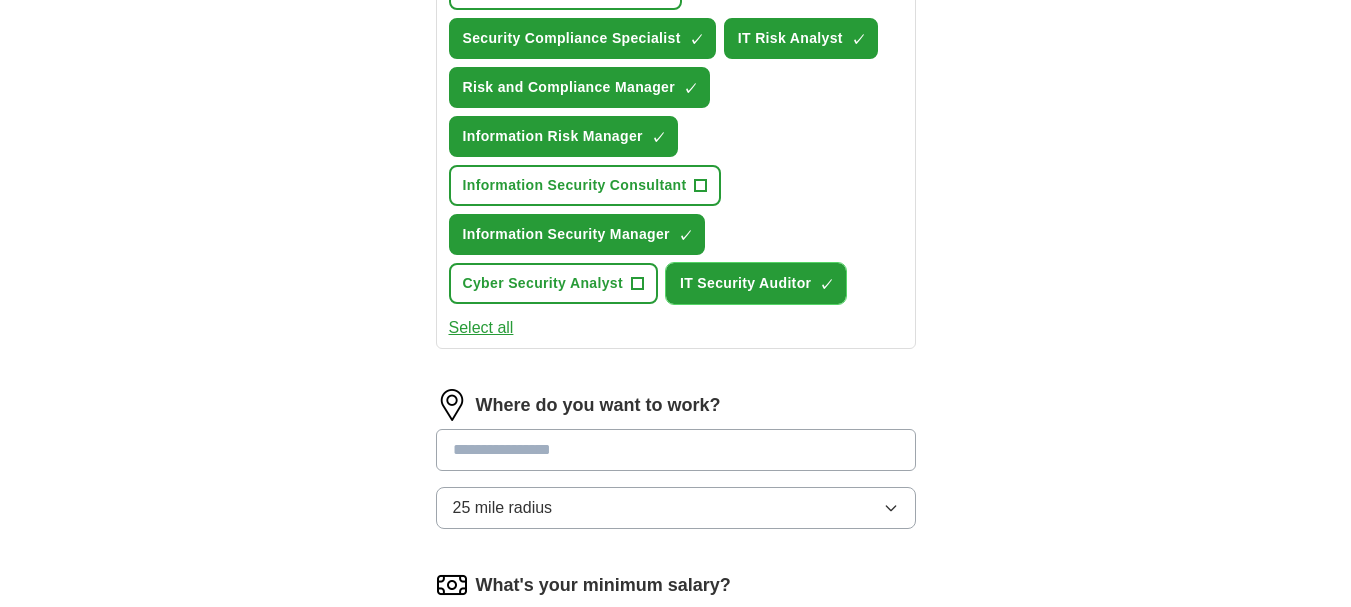scroll, scrollTop: 895, scrollLeft: 0, axis: vertical 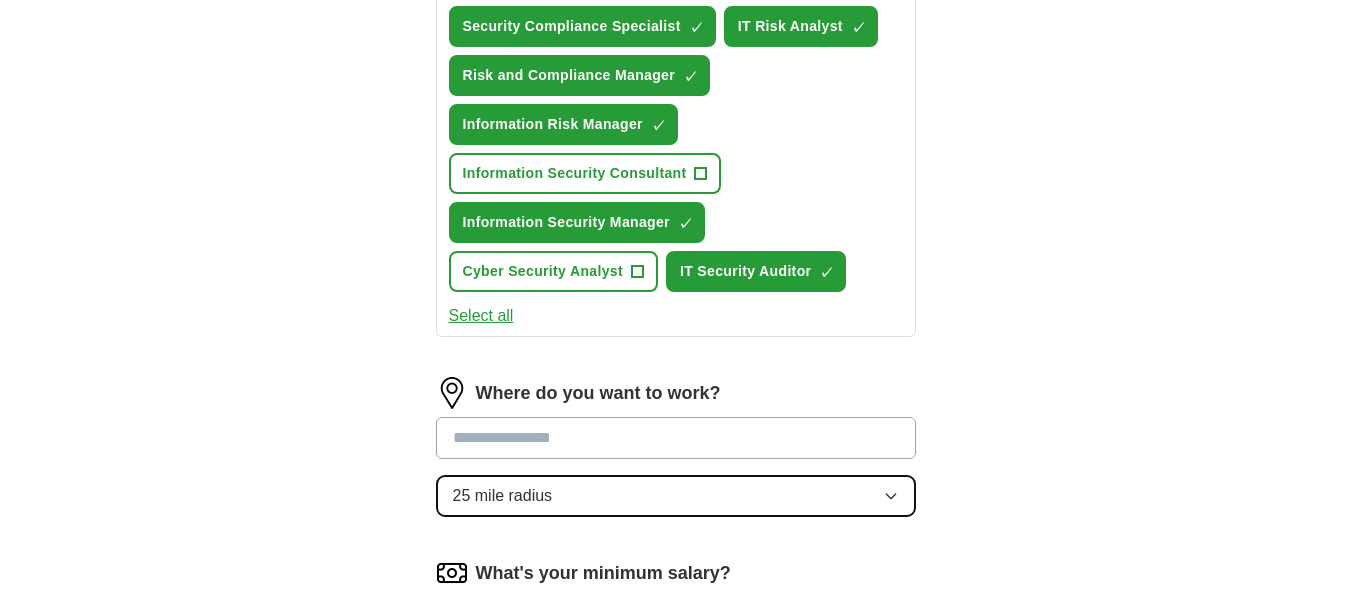 click on "25 mile radius" at bounding box center (676, 496) 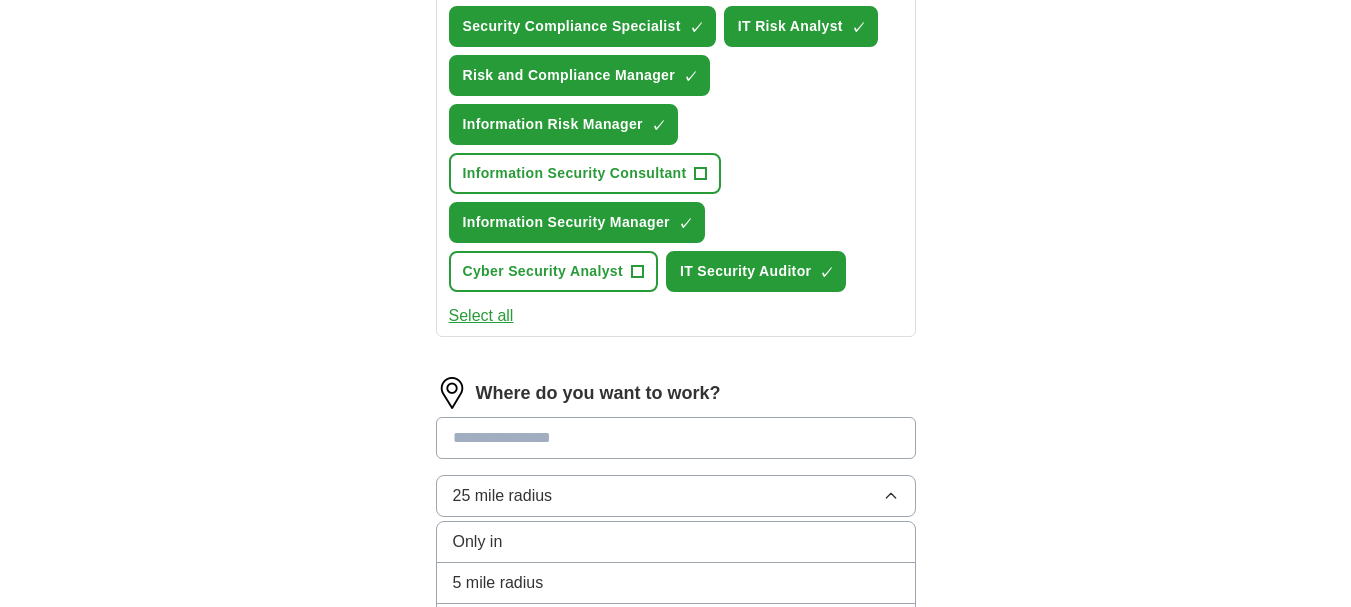 click at bounding box center [676, 438] 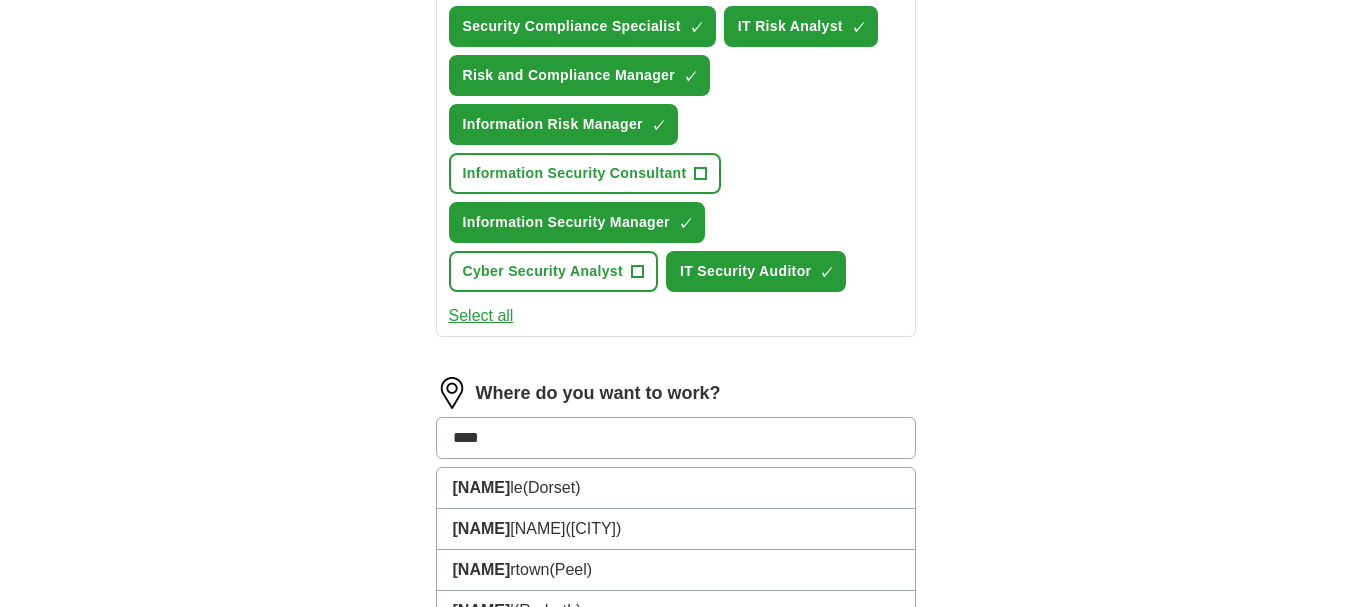 type on "*****" 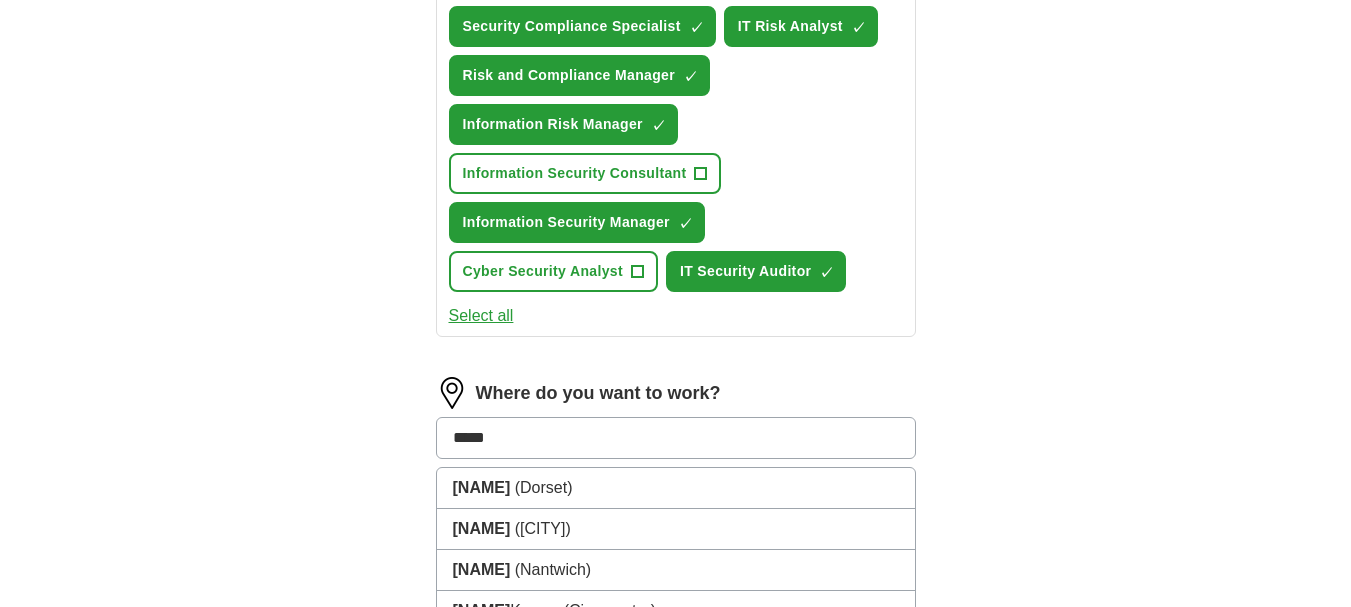 click on "[CITY]   ([STATE])" at bounding box center [676, 488] 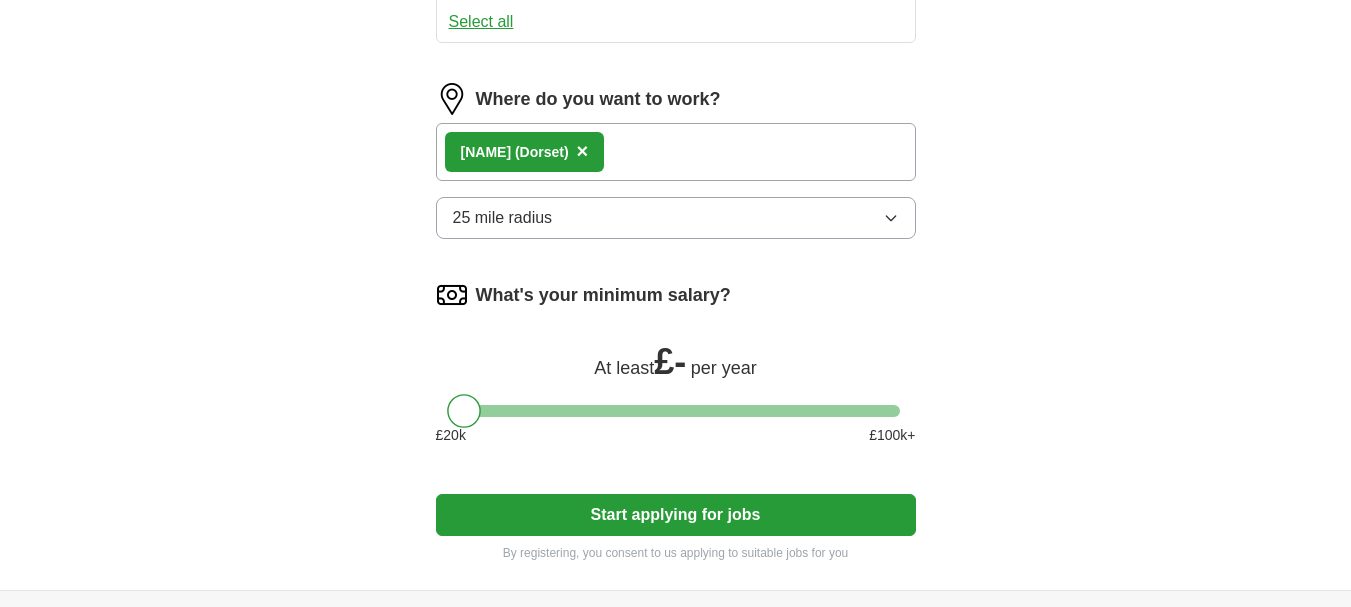 scroll, scrollTop: 1218, scrollLeft: 0, axis: vertical 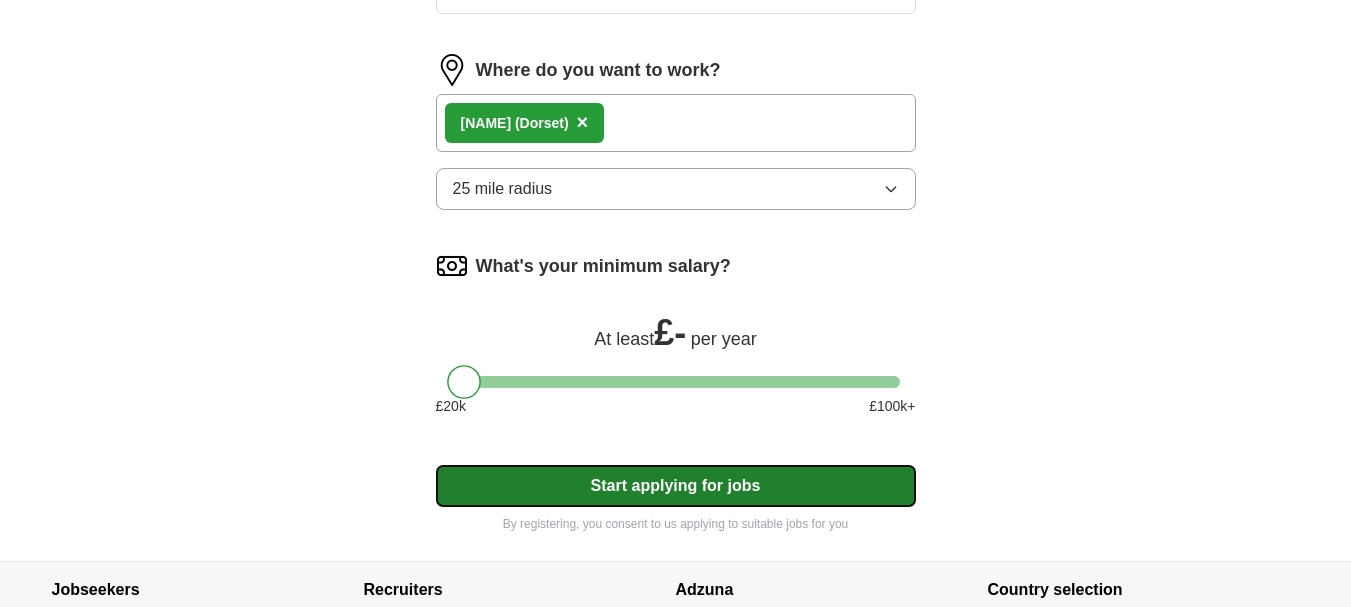 click on "Start applying for jobs" at bounding box center [676, 486] 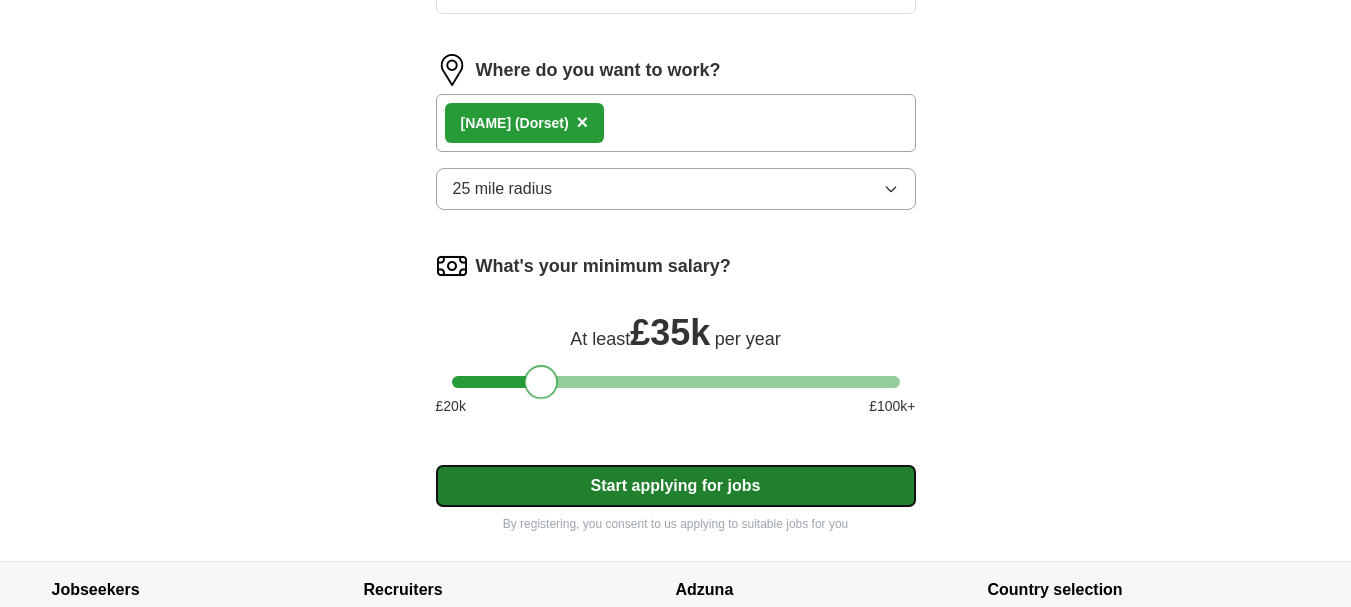click on "Start applying for jobs" at bounding box center [676, 486] 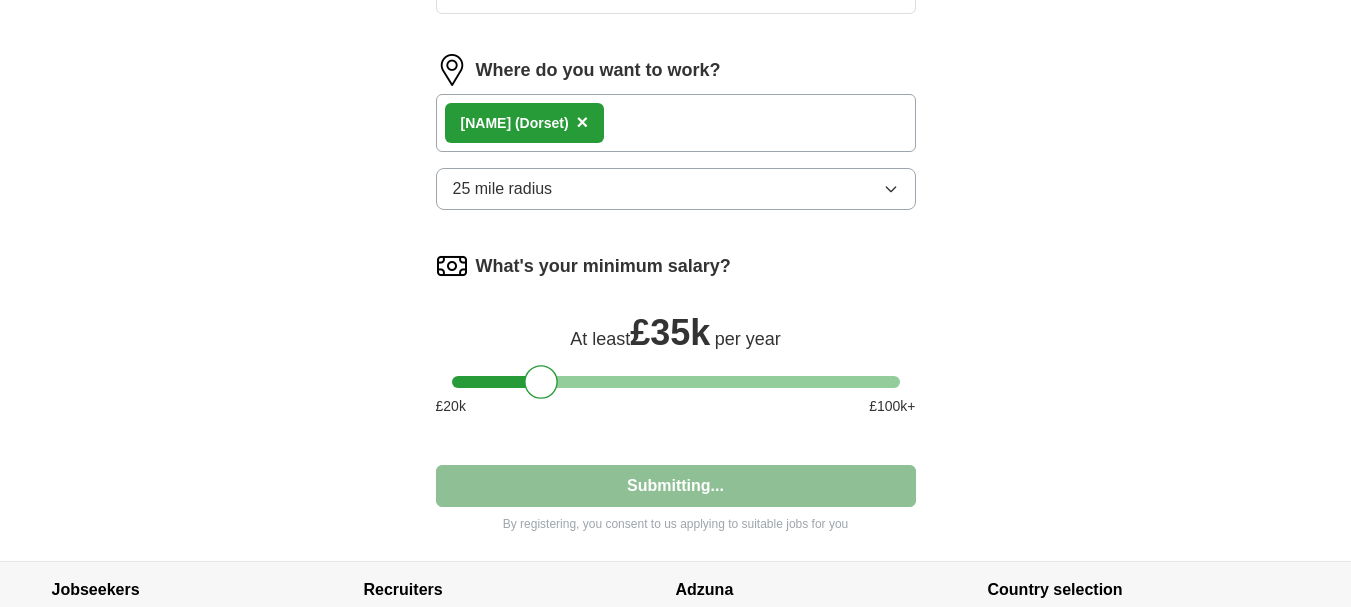 select on "**" 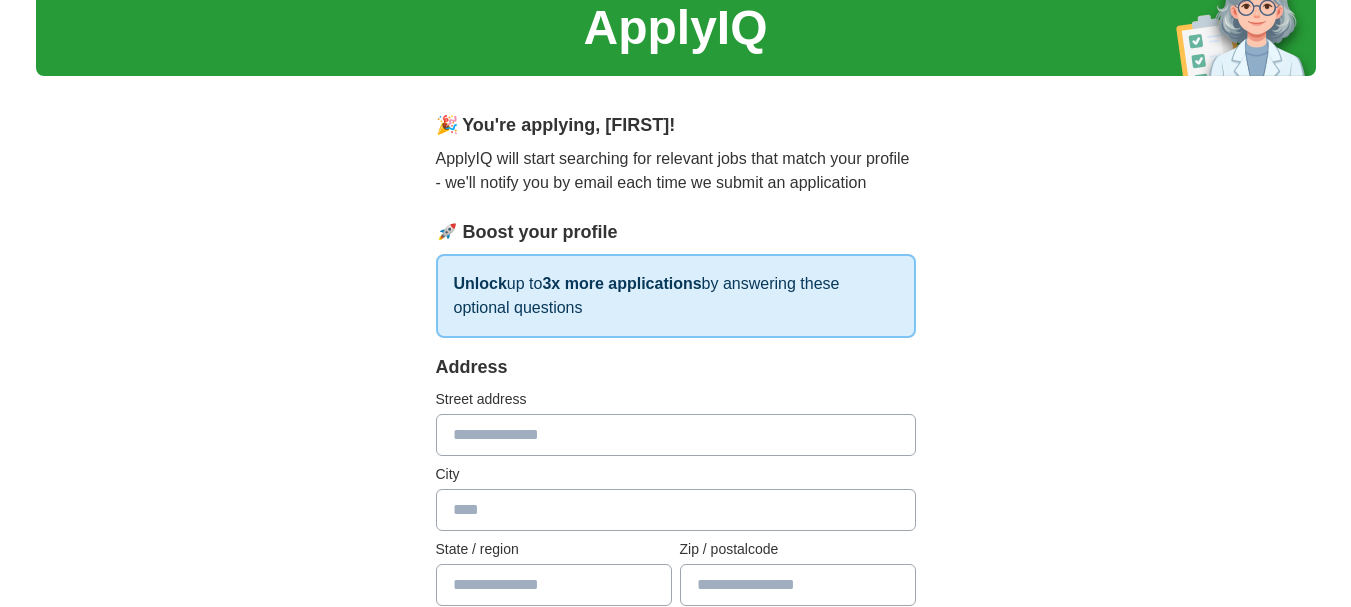 scroll, scrollTop: 68, scrollLeft: 0, axis: vertical 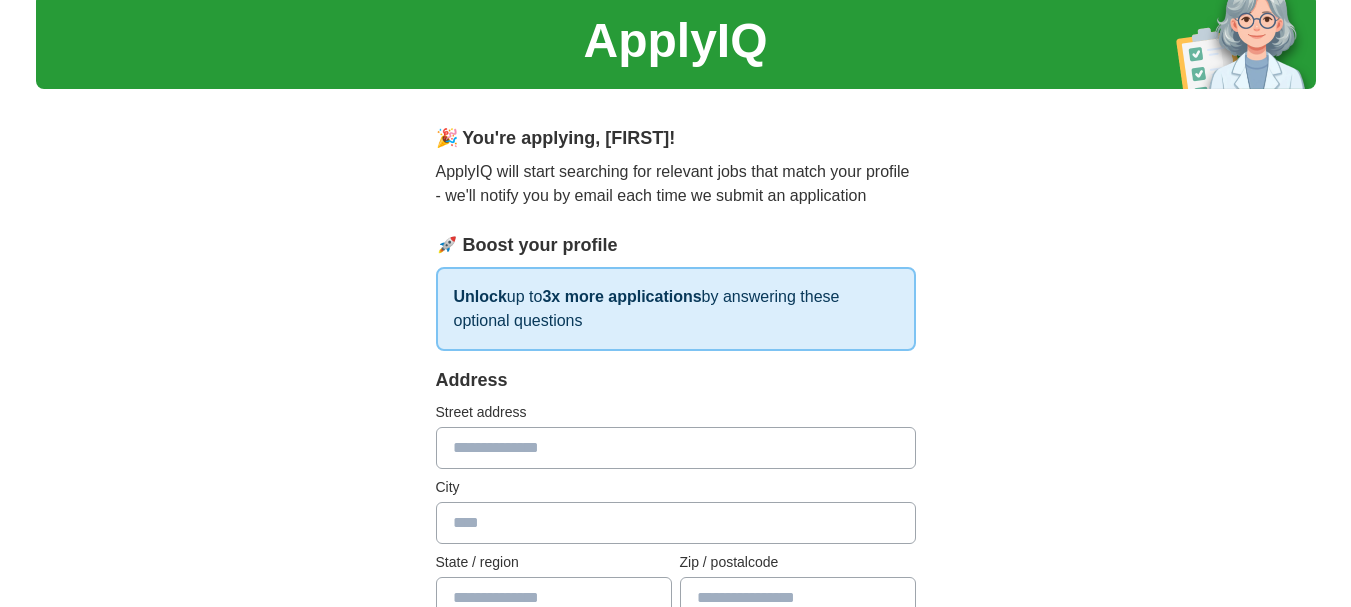 click at bounding box center [676, 448] 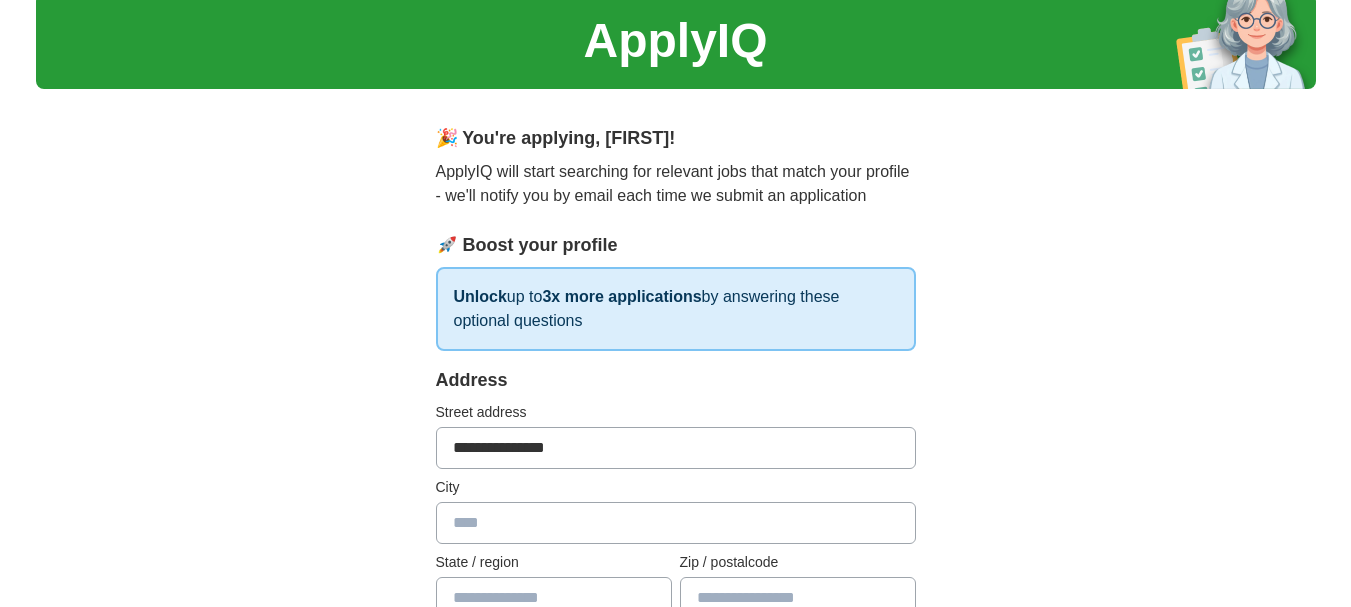 type on "*****" 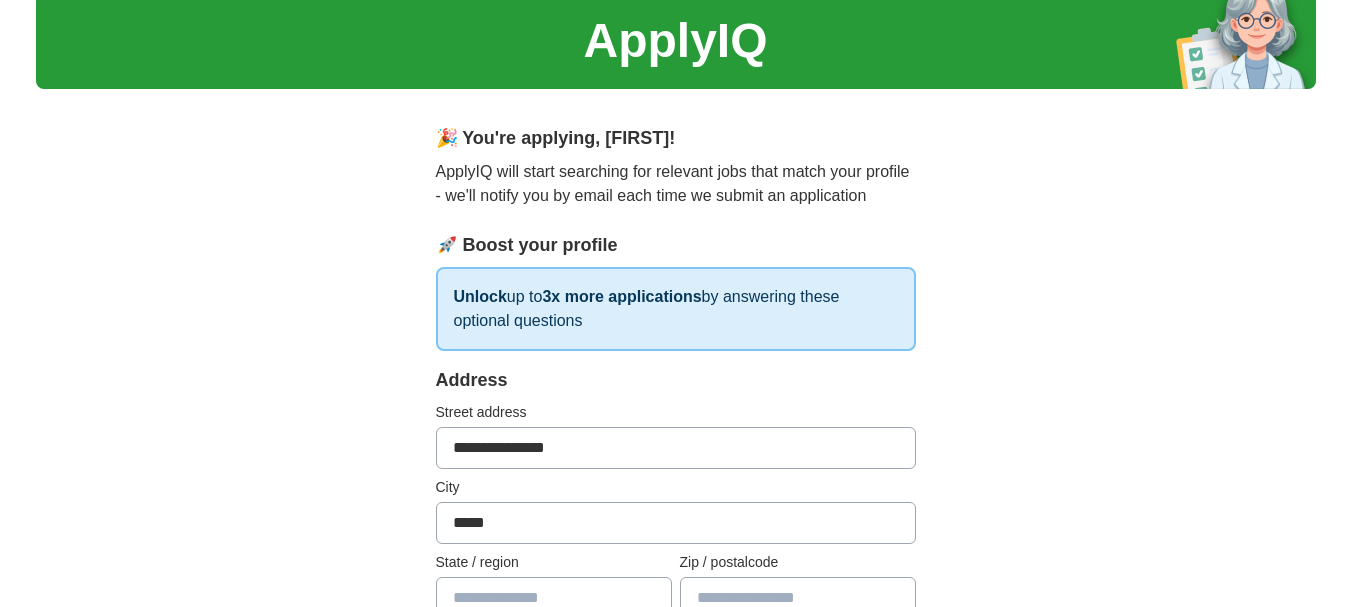 type on "******" 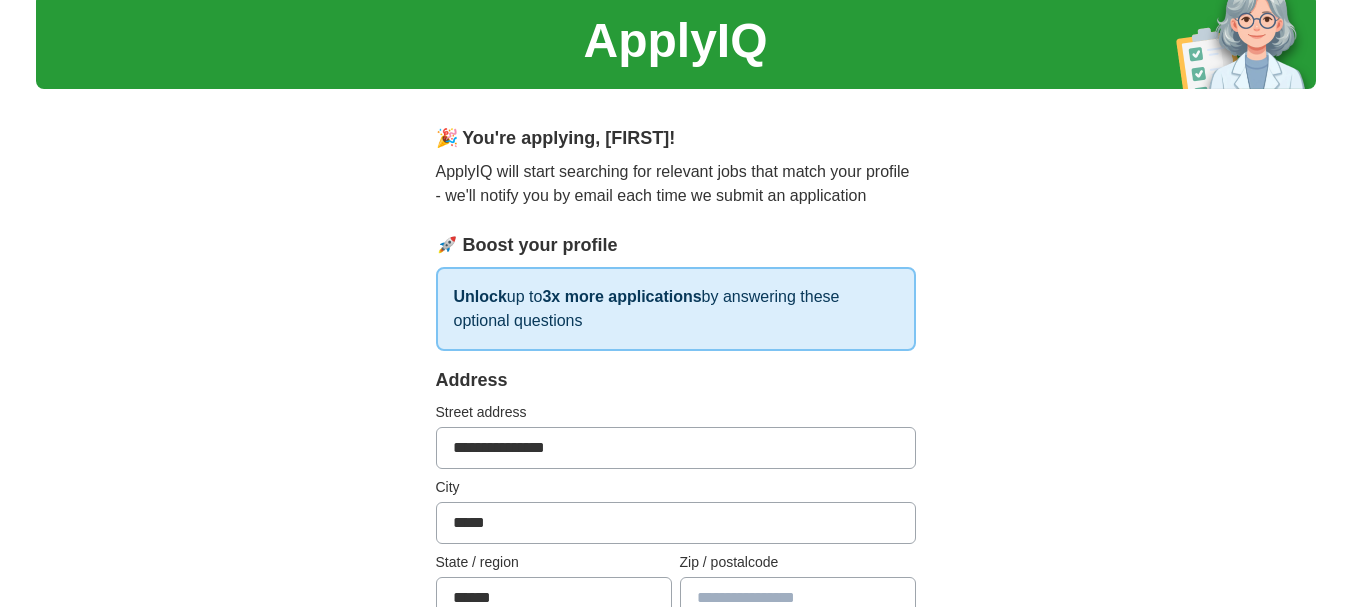 type on "********" 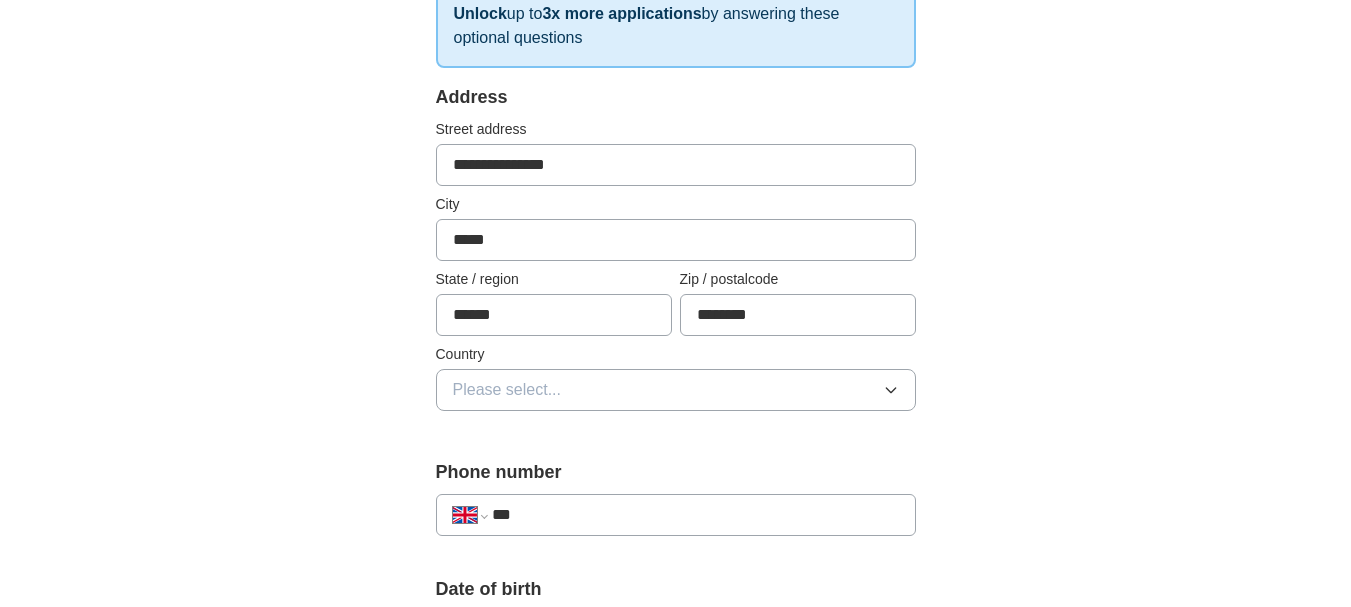 scroll, scrollTop: 355, scrollLeft: 0, axis: vertical 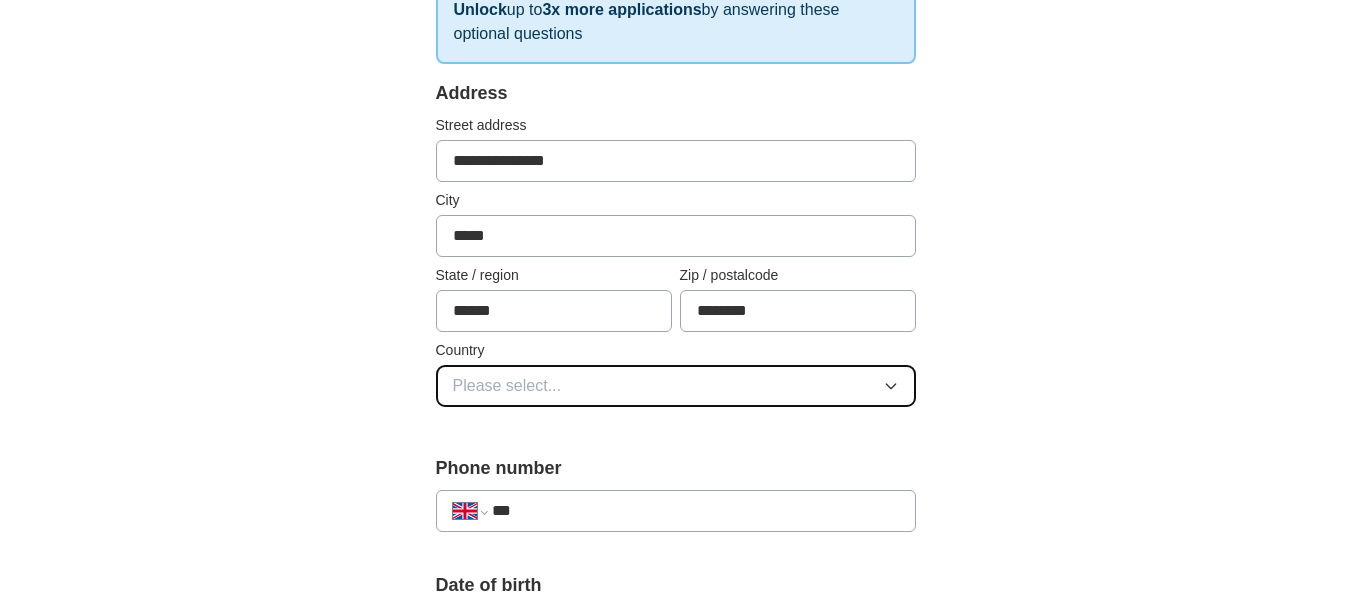 click on "Please select..." at bounding box center (676, 386) 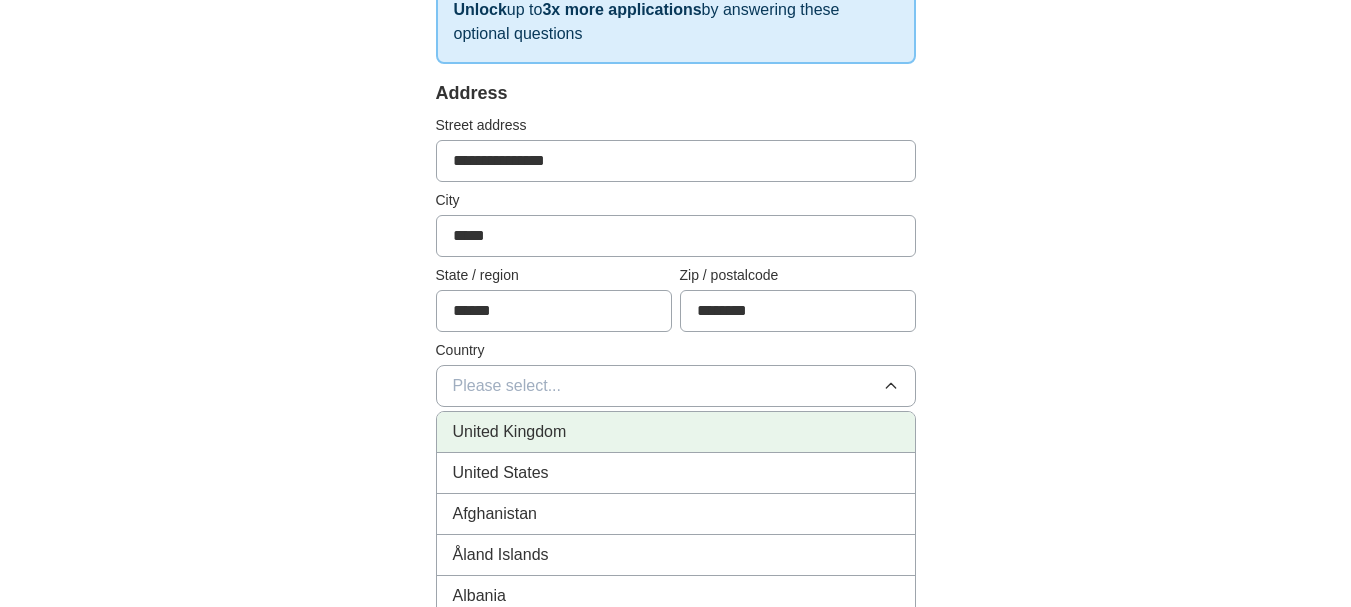 click on "United Kingdom" at bounding box center (676, 432) 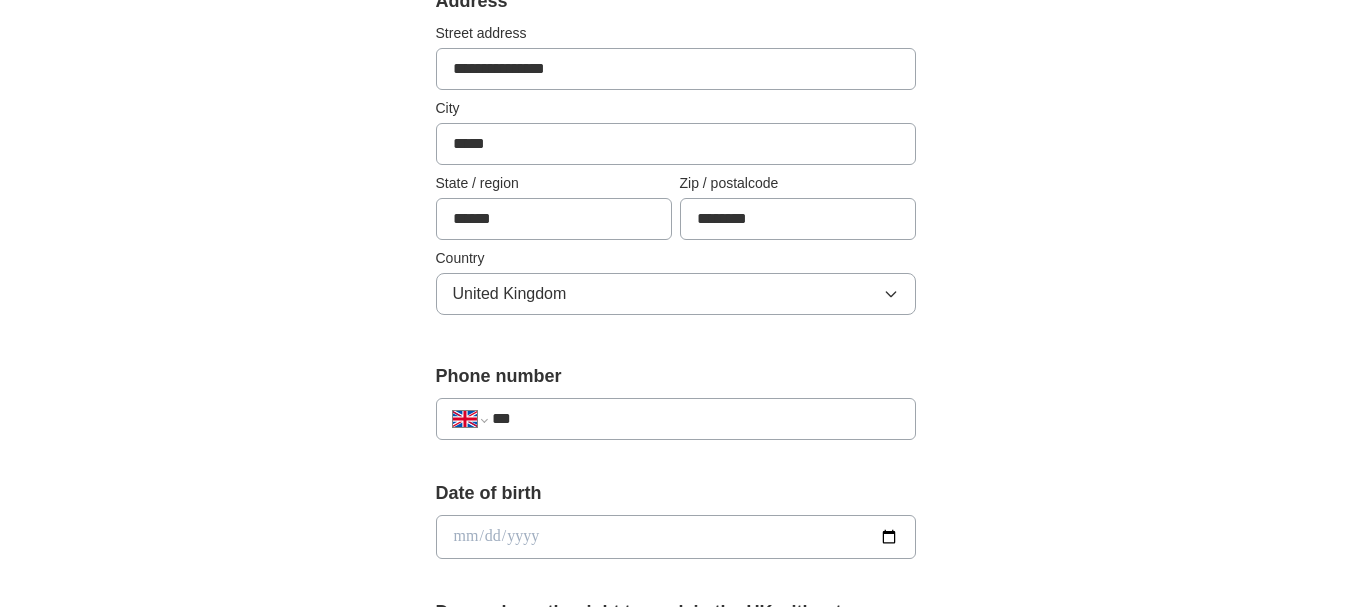 scroll, scrollTop: 456, scrollLeft: 0, axis: vertical 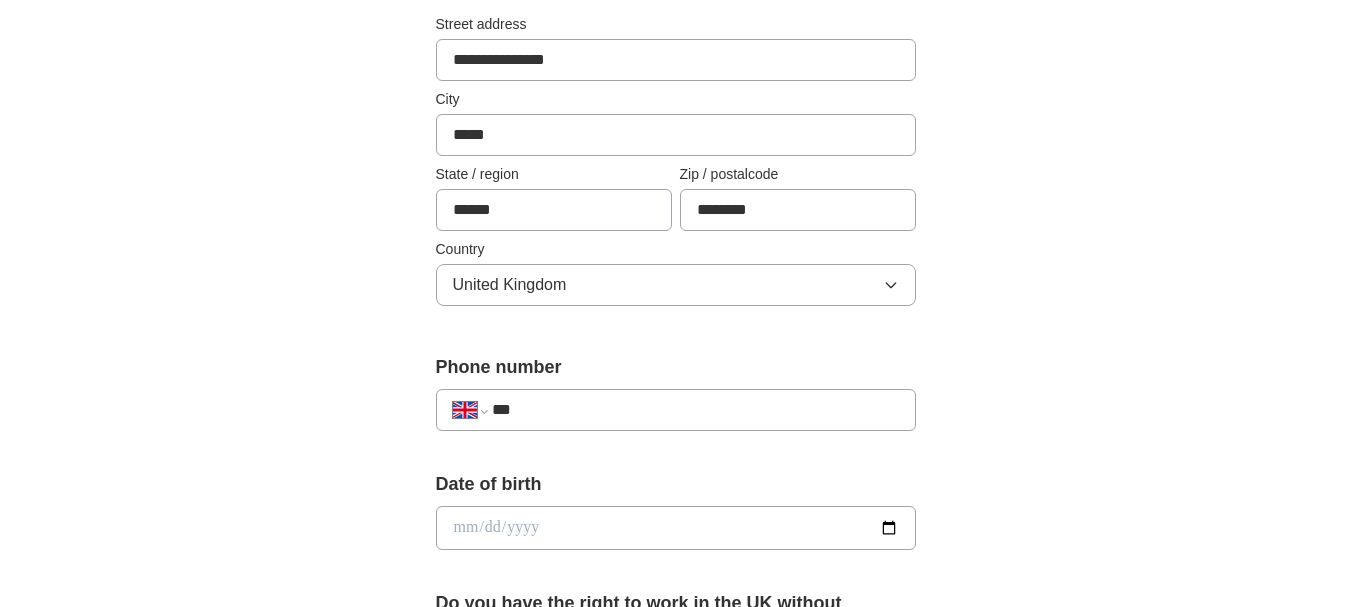 click on "***" at bounding box center [695, 410] 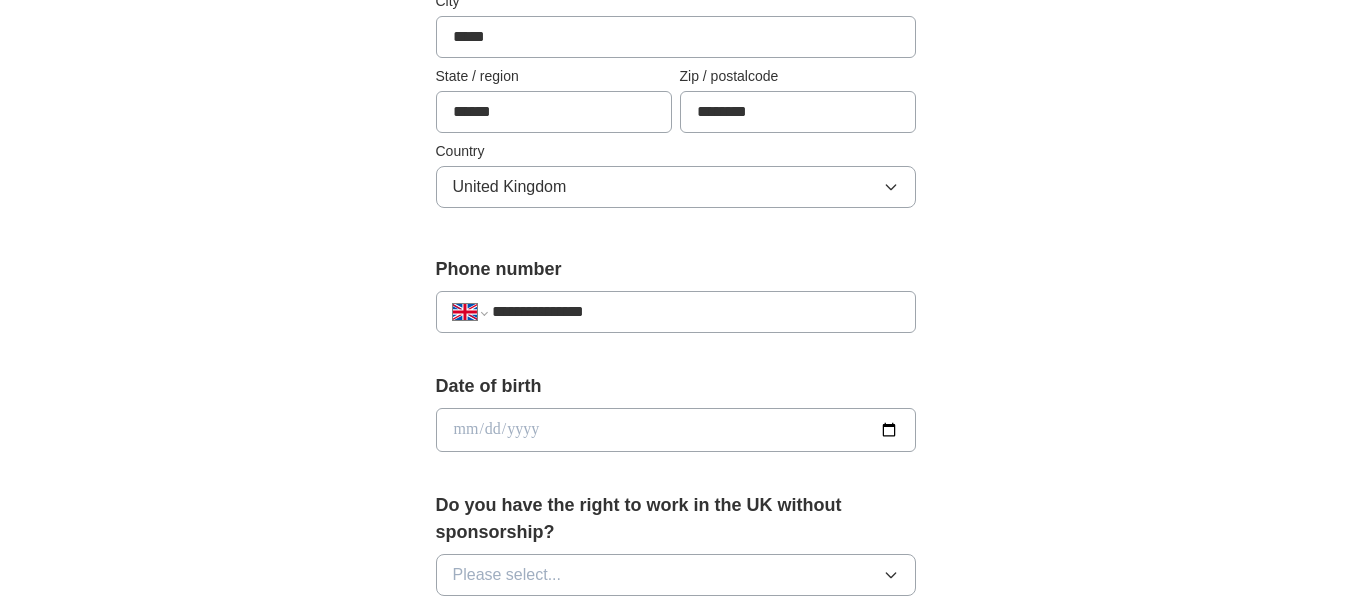 scroll, scrollTop: 559, scrollLeft: 0, axis: vertical 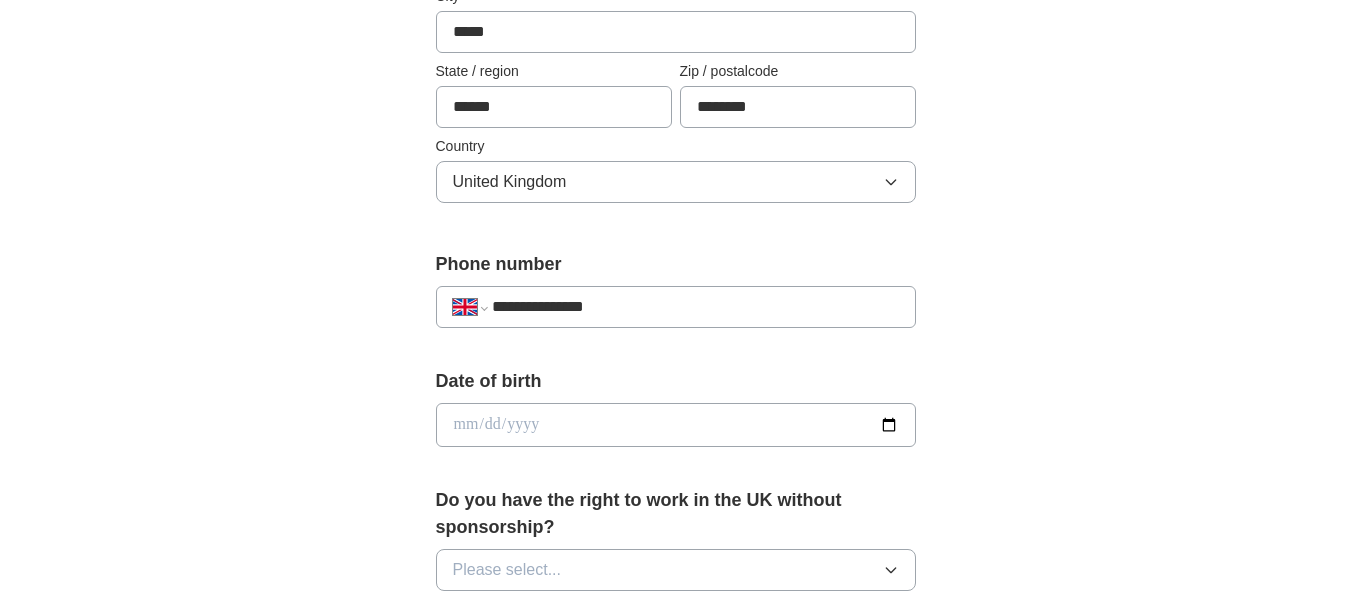 click at bounding box center (676, 425) 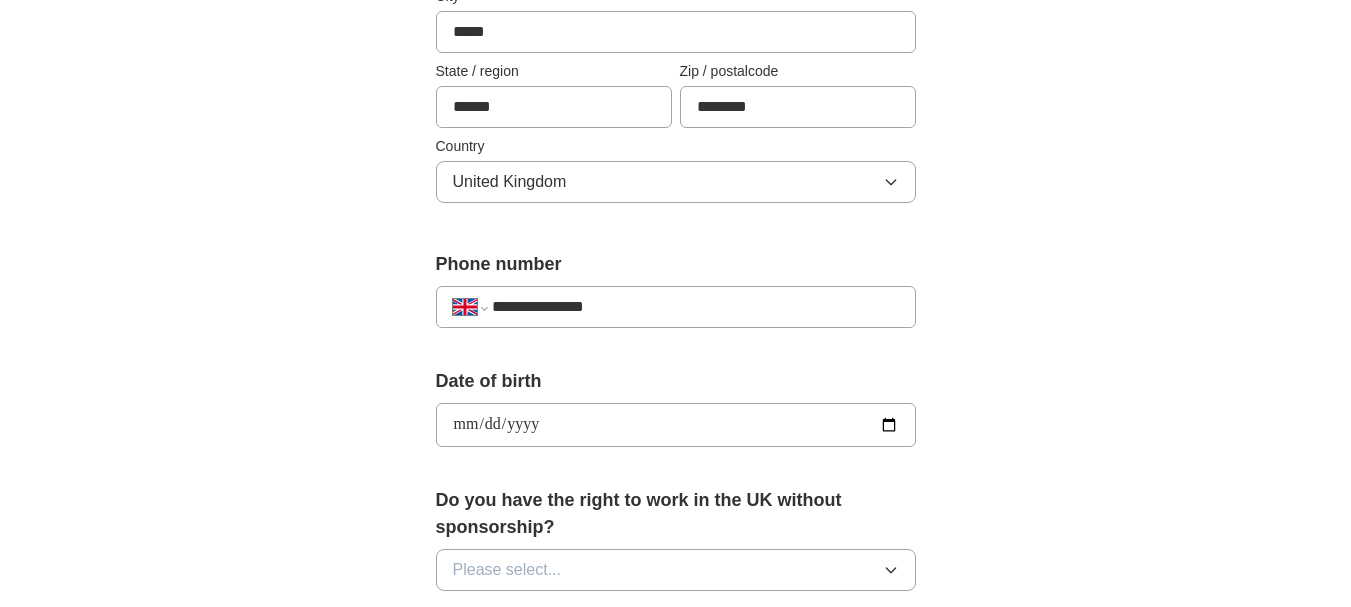 type on "**********" 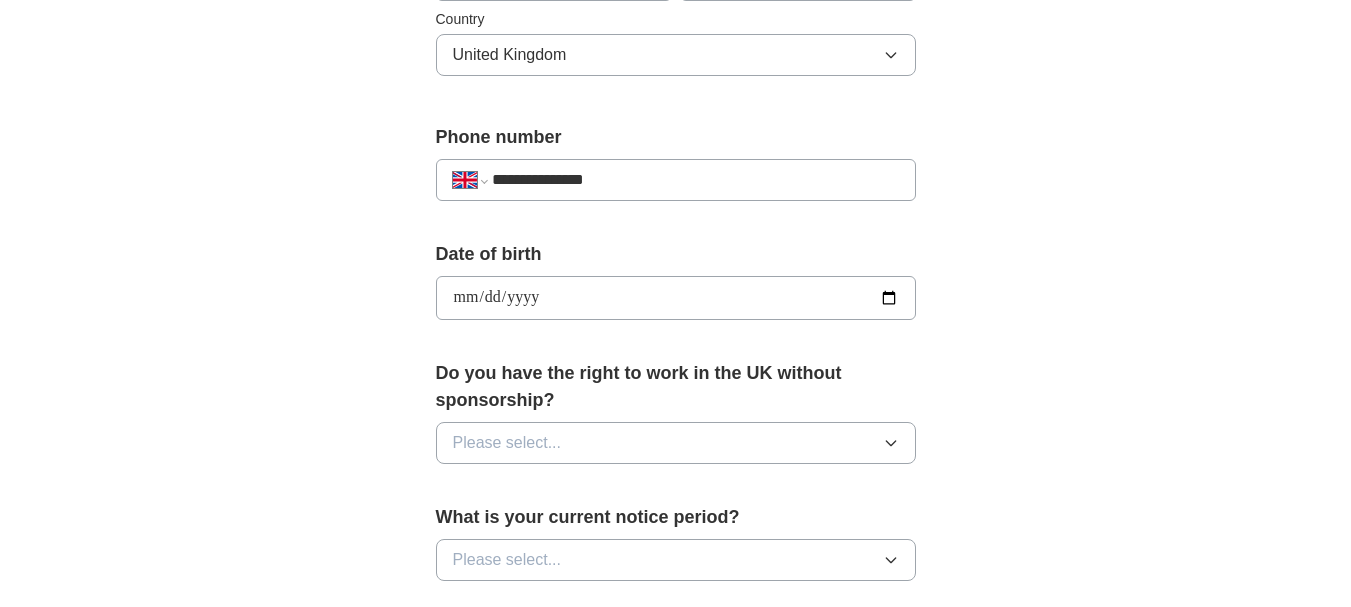 scroll, scrollTop: 695, scrollLeft: 0, axis: vertical 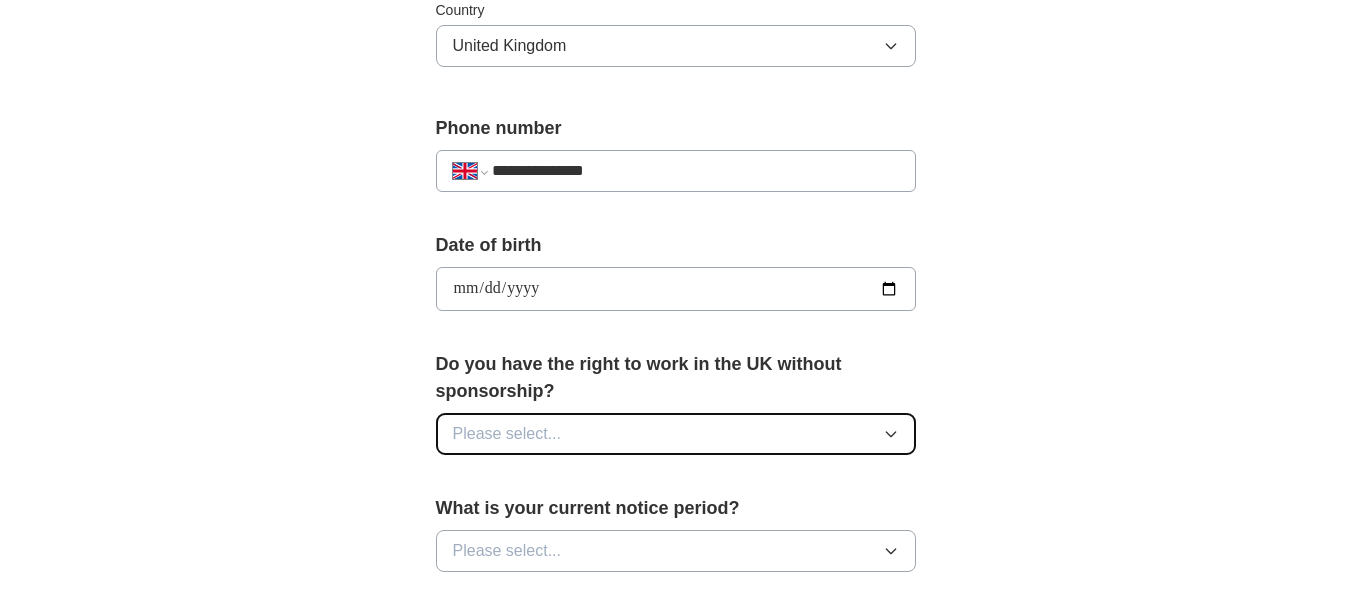 click 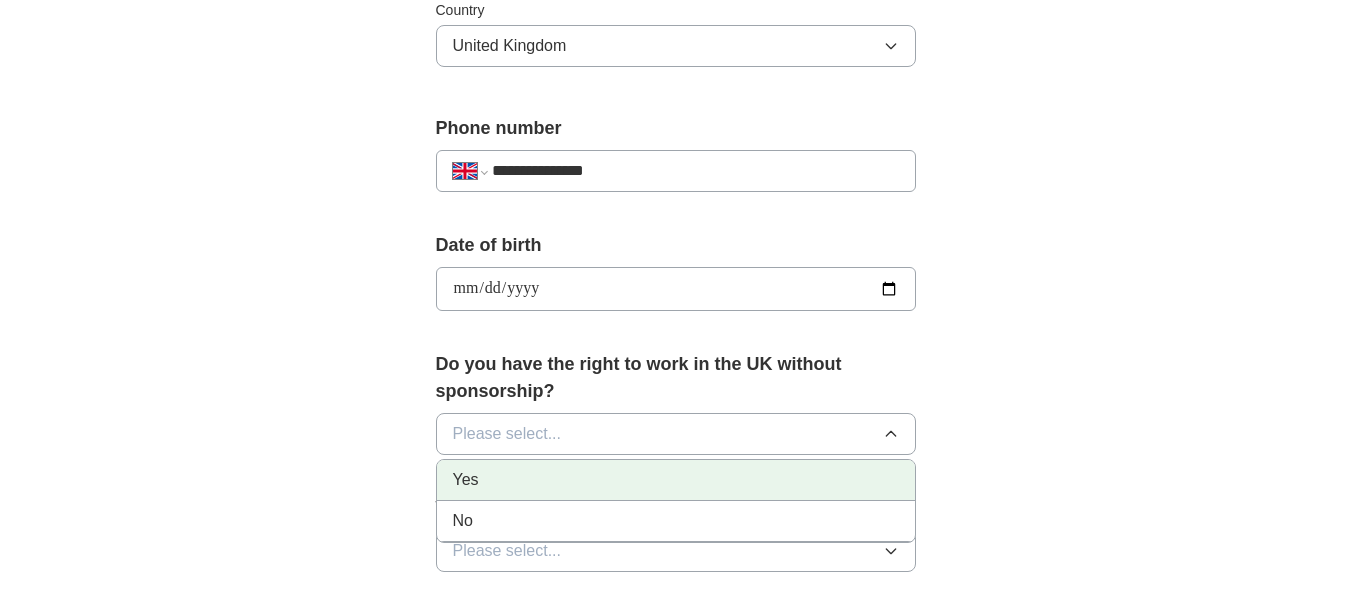 click on "Yes" at bounding box center (676, 480) 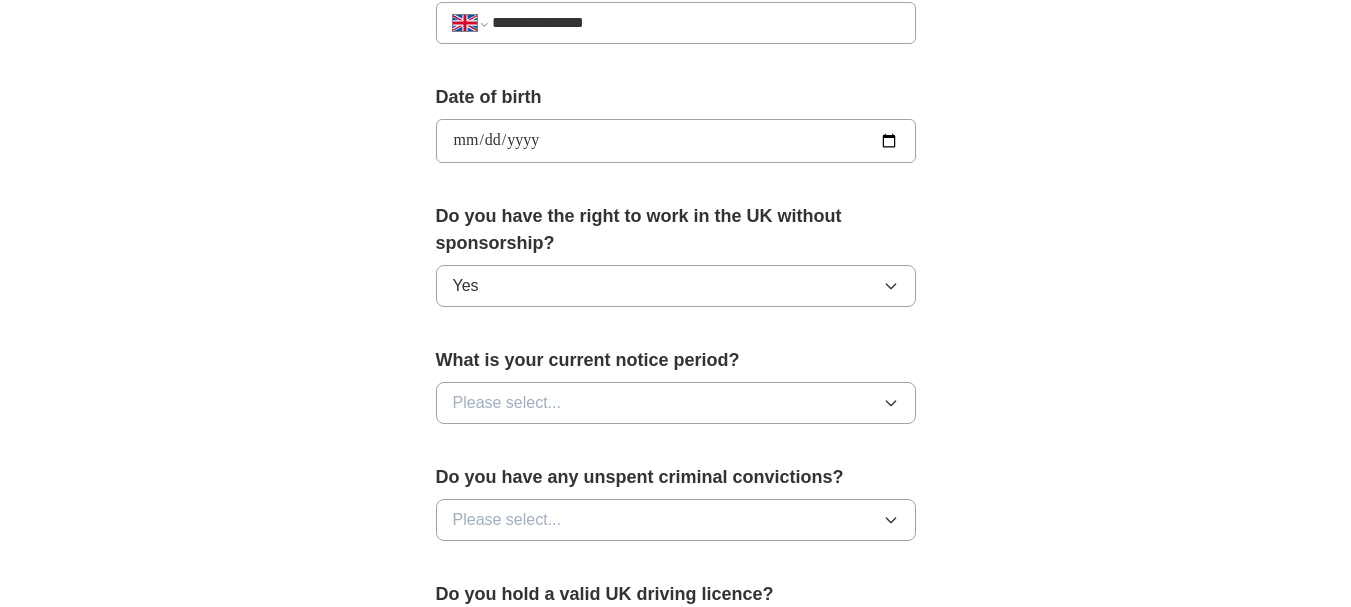 scroll, scrollTop: 868, scrollLeft: 0, axis: vertical 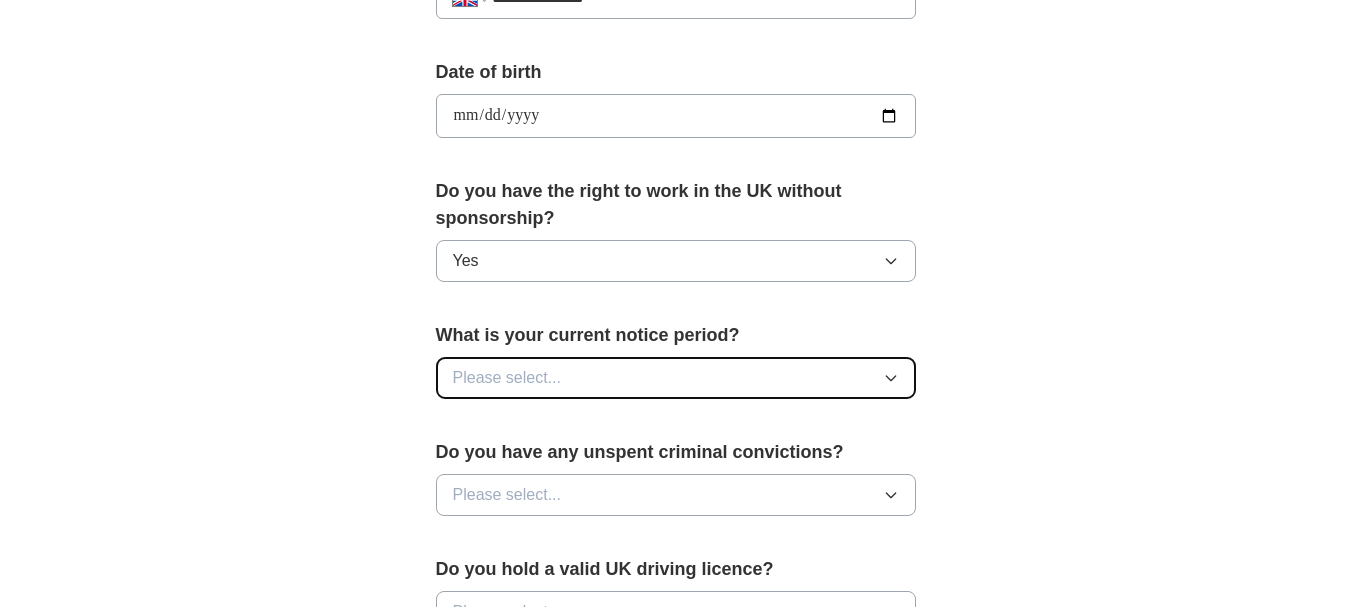 click on "Please select..." at bounding box center (676, 378) 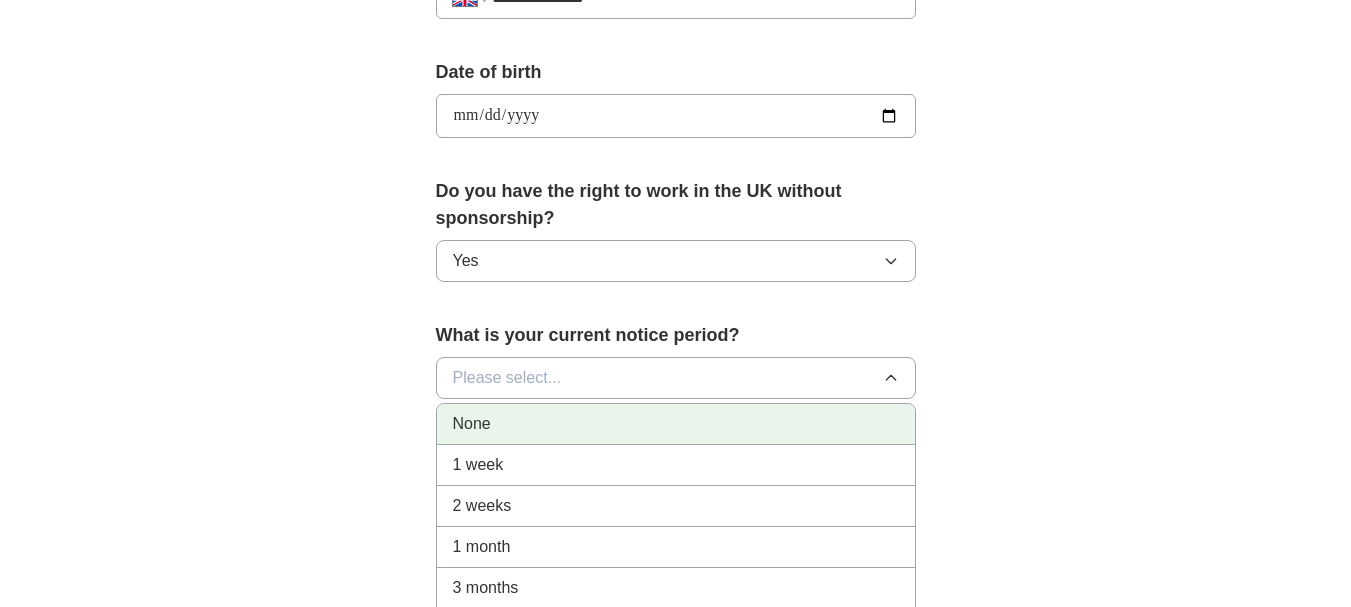 click on "None" at bounding box center (676, 424) 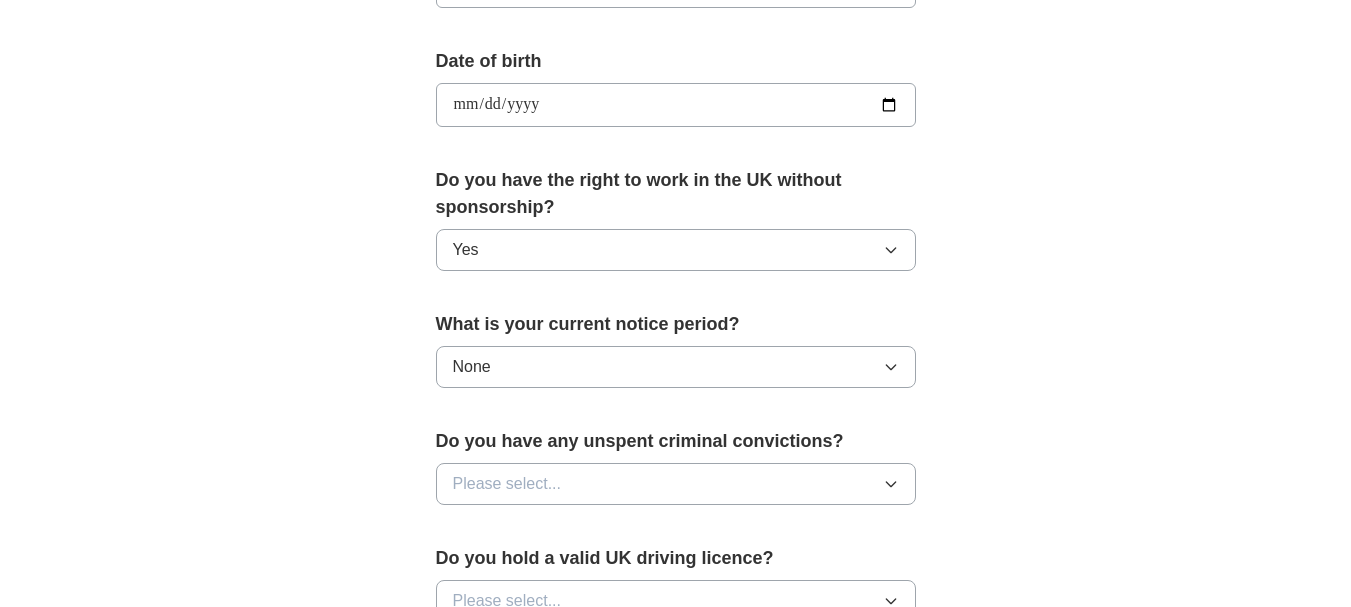 scroll, scrollTop: 885, scrollLeft: 0, axis: vertical 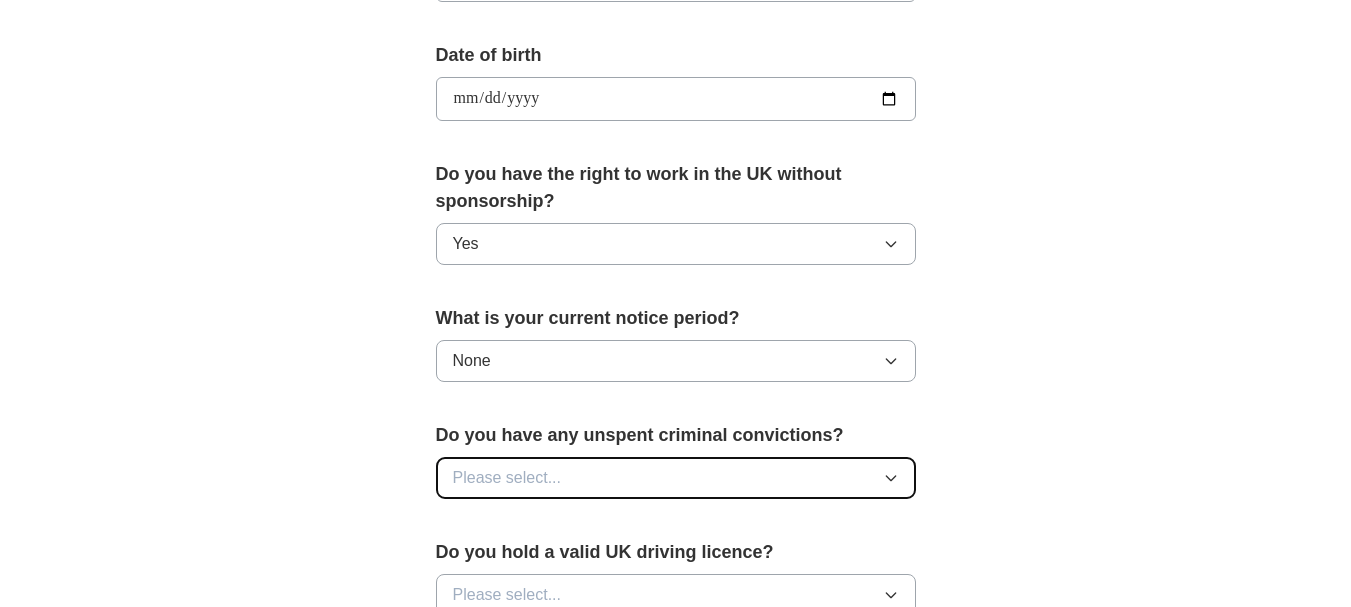 click on "Please select..." at bounding box center [676, 478] 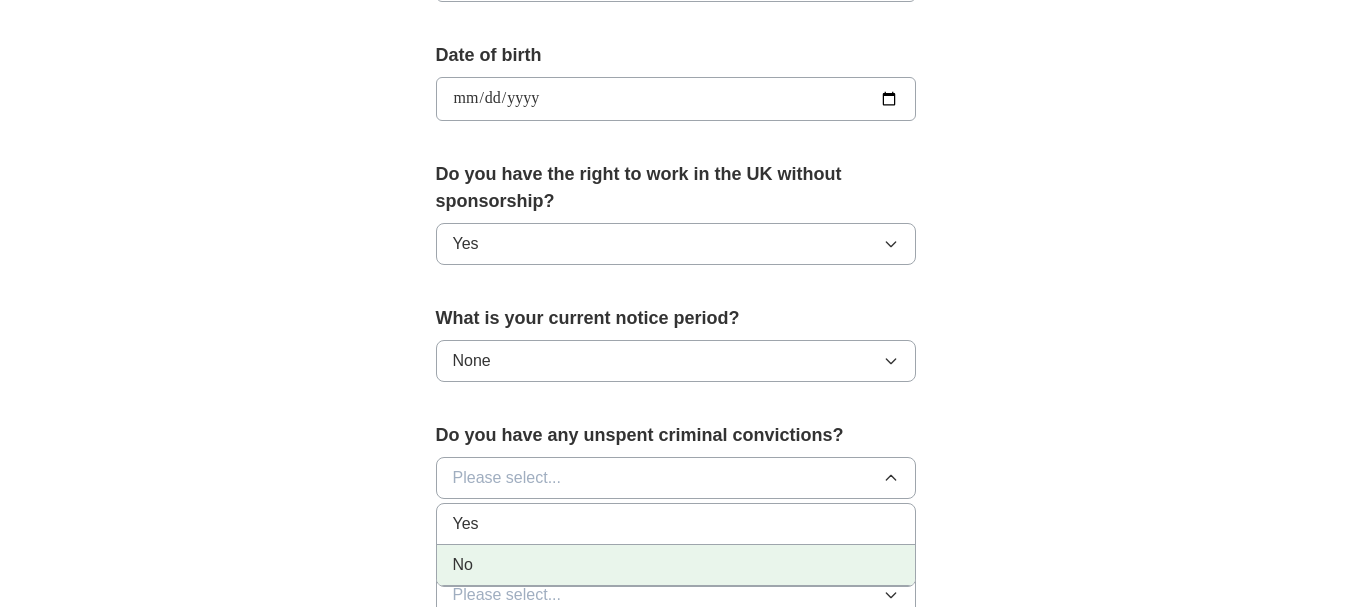 click on "No" at bounding box center (676, 565) 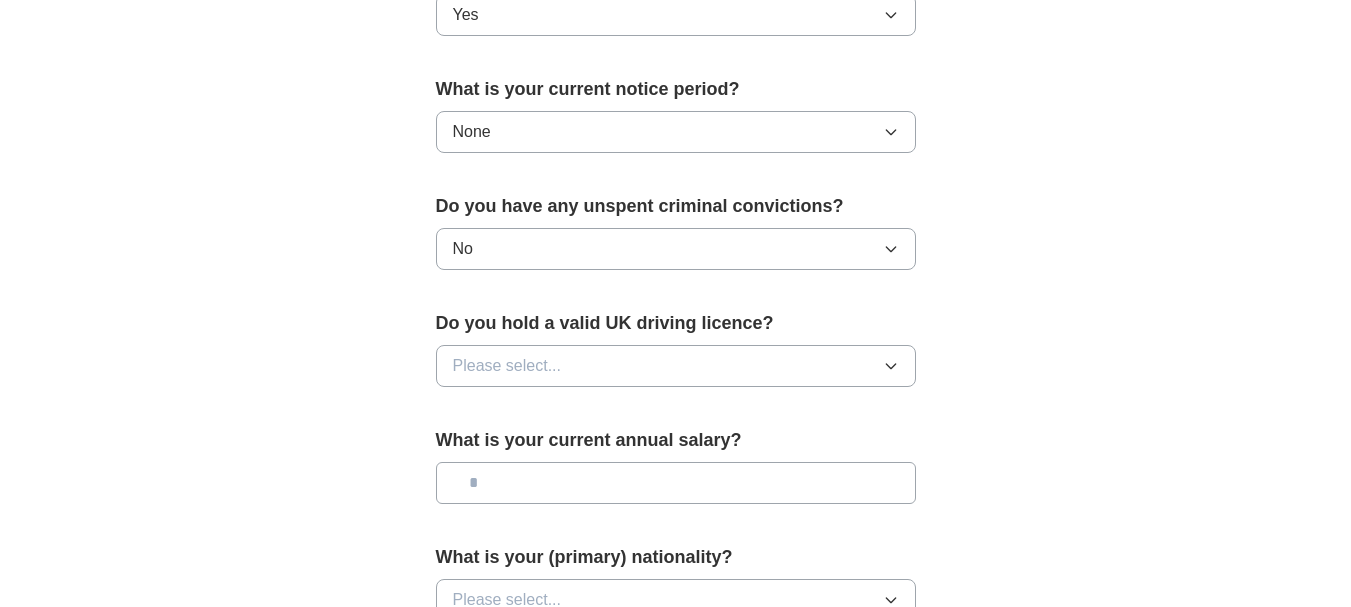 scroll, scrollTop: 1155, scrollLeft: 0, axis: vertical 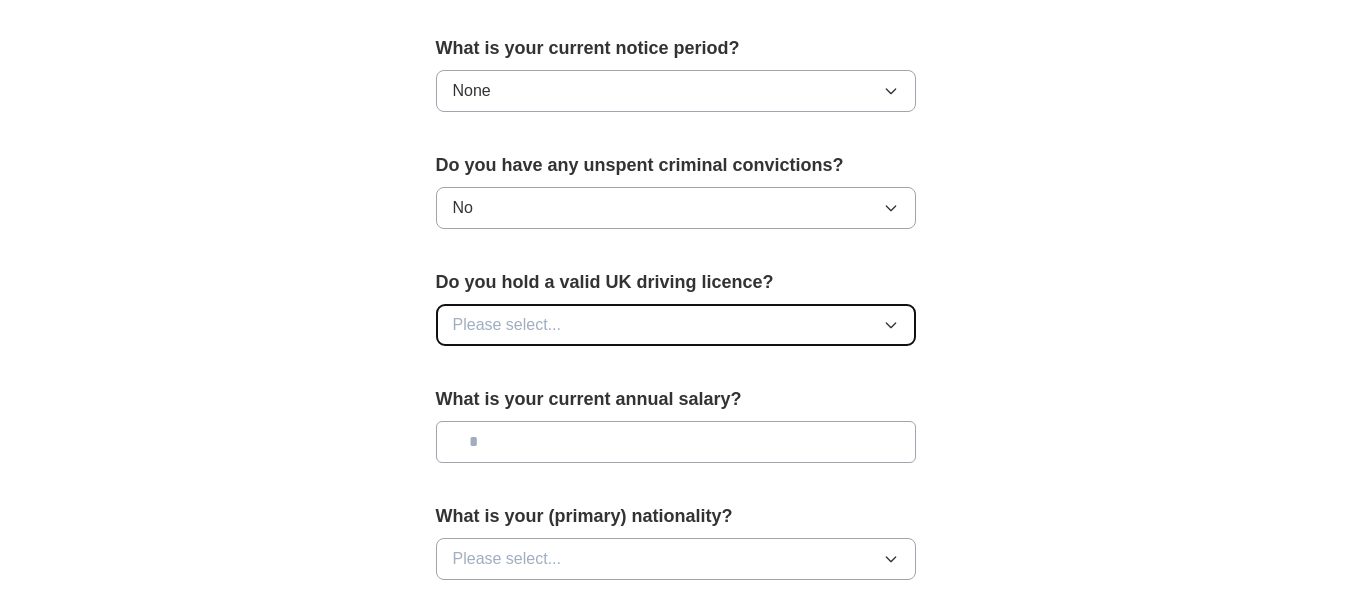 click on "Please select..." at bounding box center [676, 325] 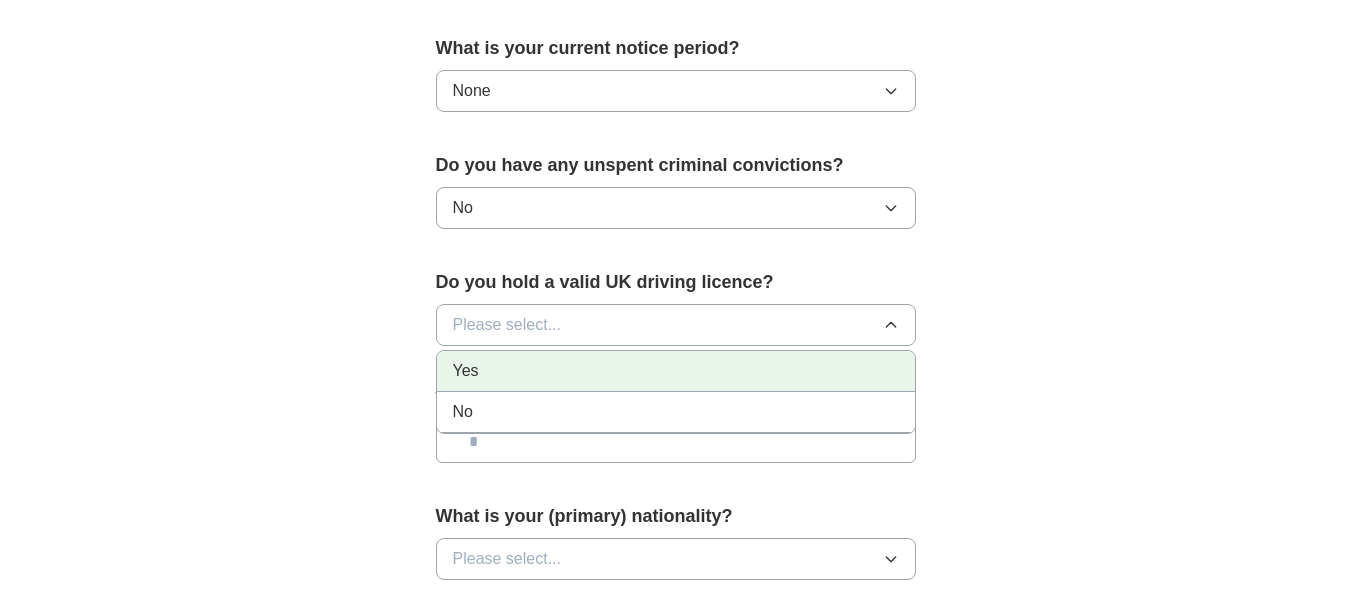 click on "Yes" at bounding box center [676, 371] 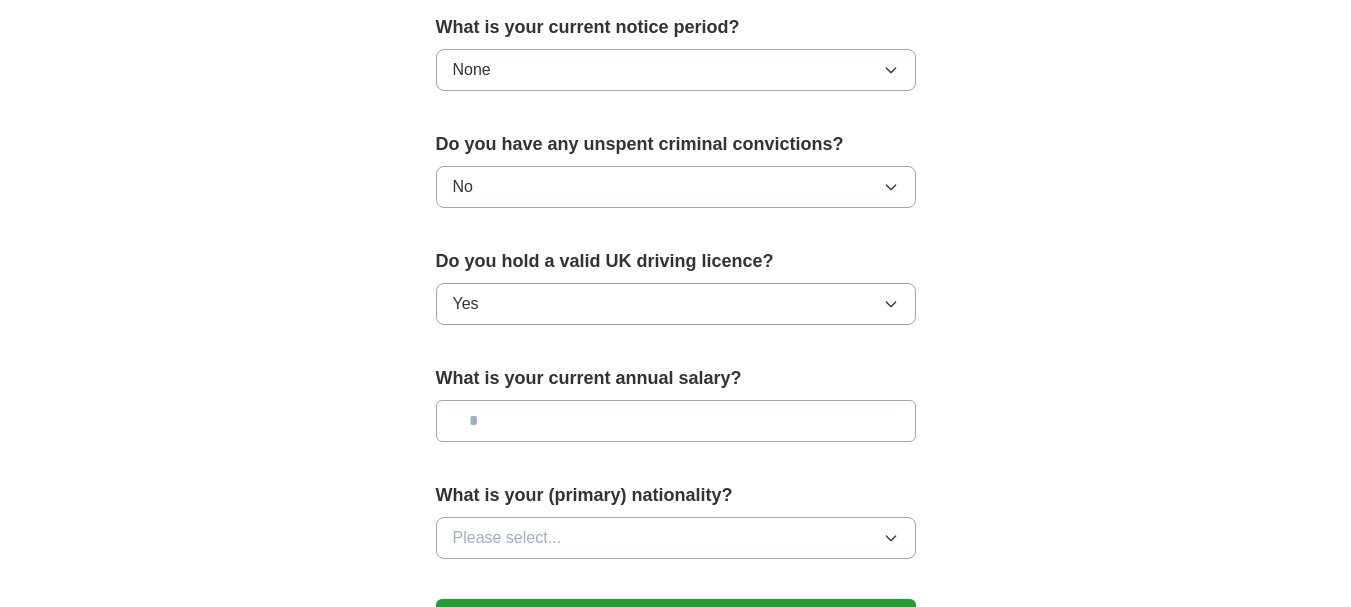 scroll, scrollTop: 1185, scrollLeft: 0, axis: vertical 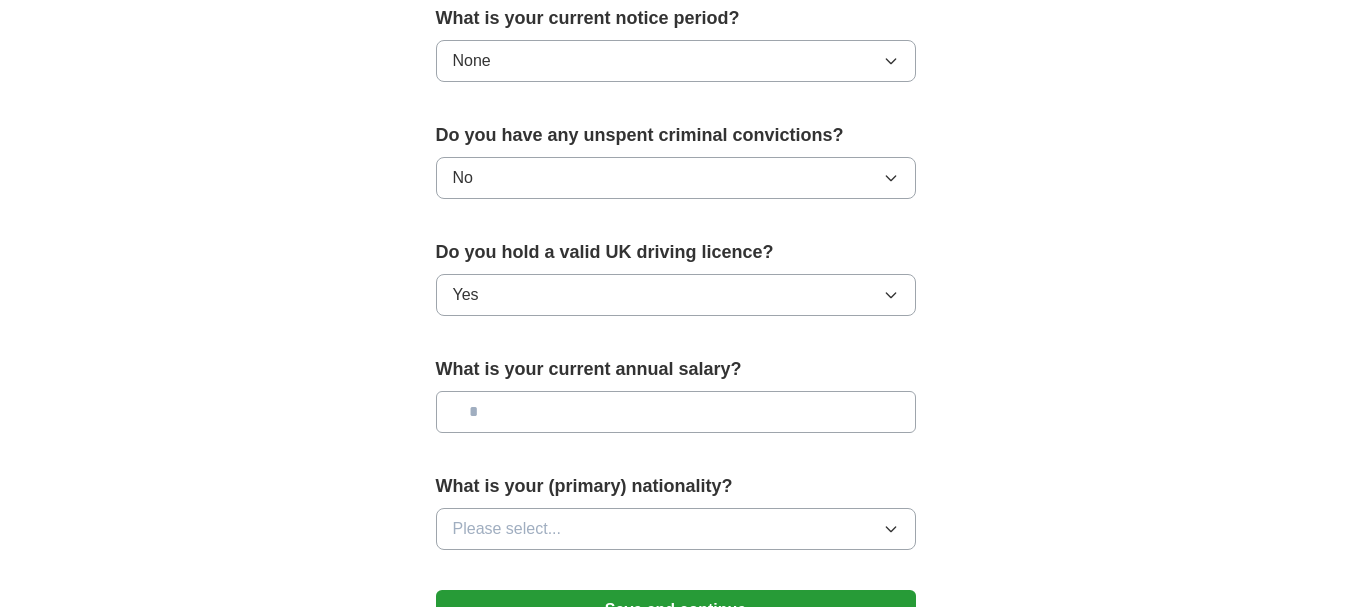 click at bounding box center [676, 412] 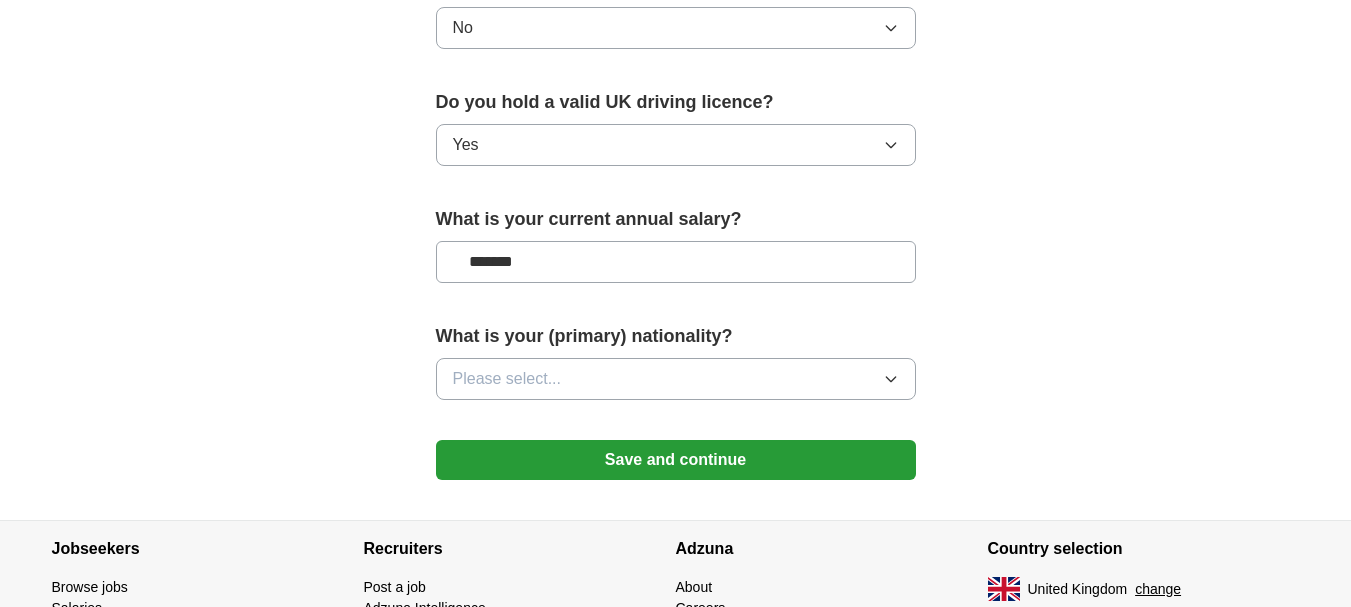scroll, scrollTop: 1338, scrollLeft: 0, axis: vertical 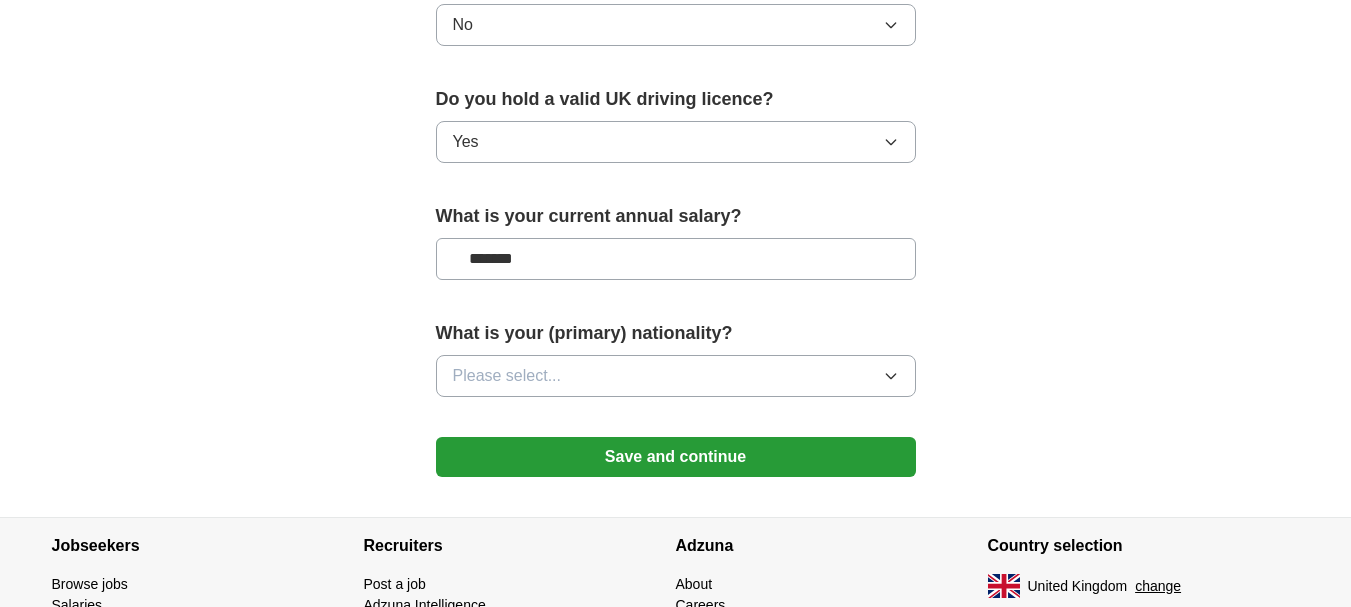 type on "*******" 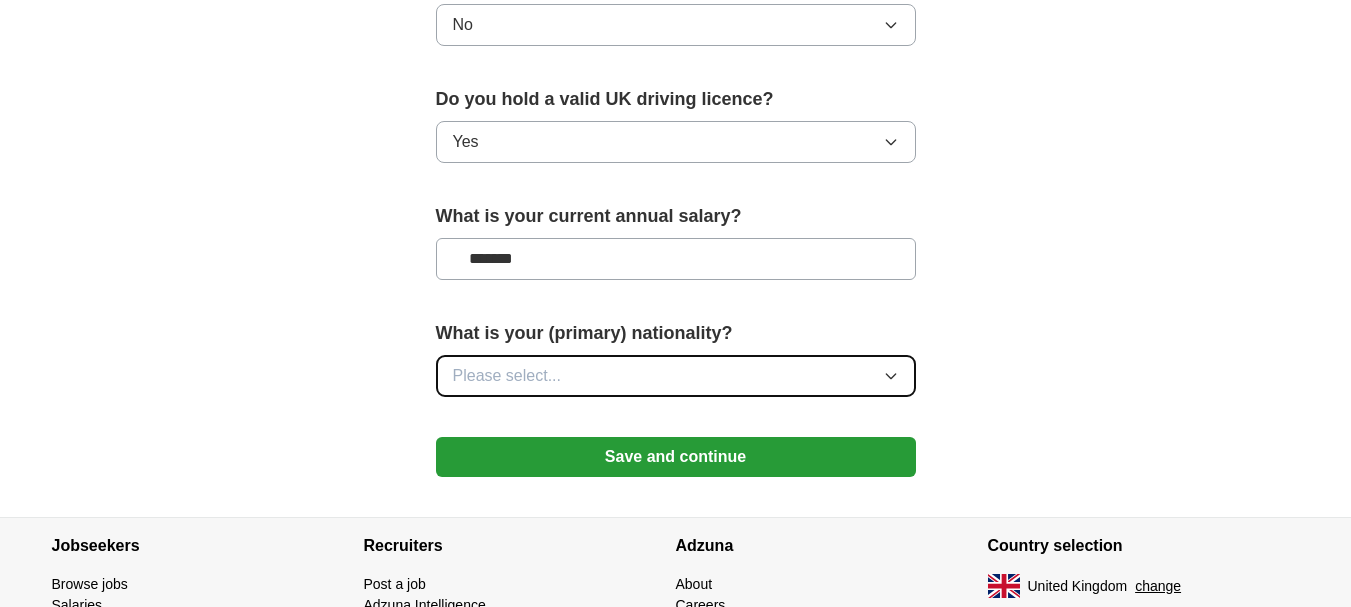click on "Please select..." at bounding box center (676, 376) 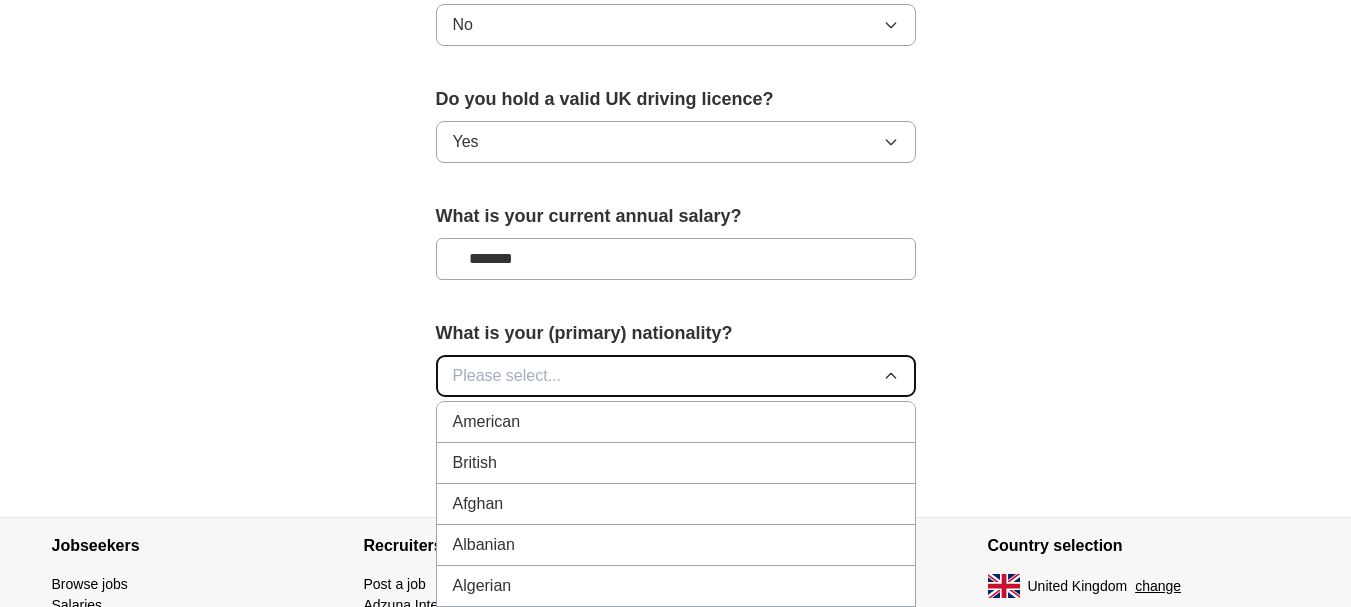 type 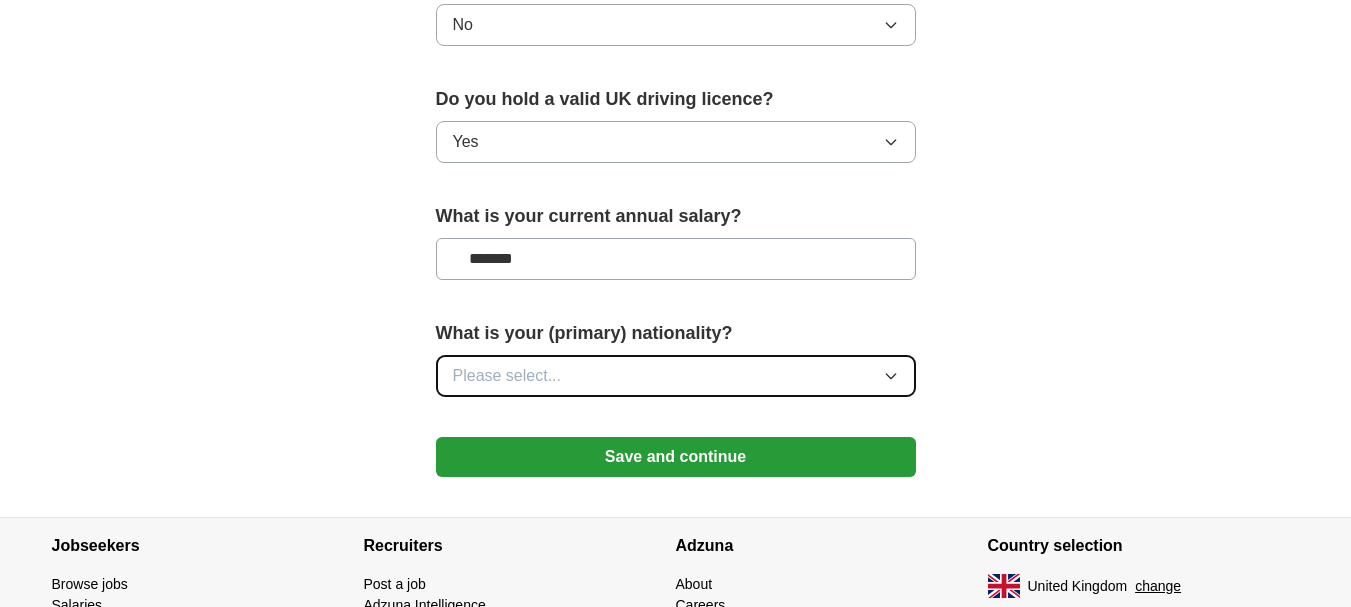 click 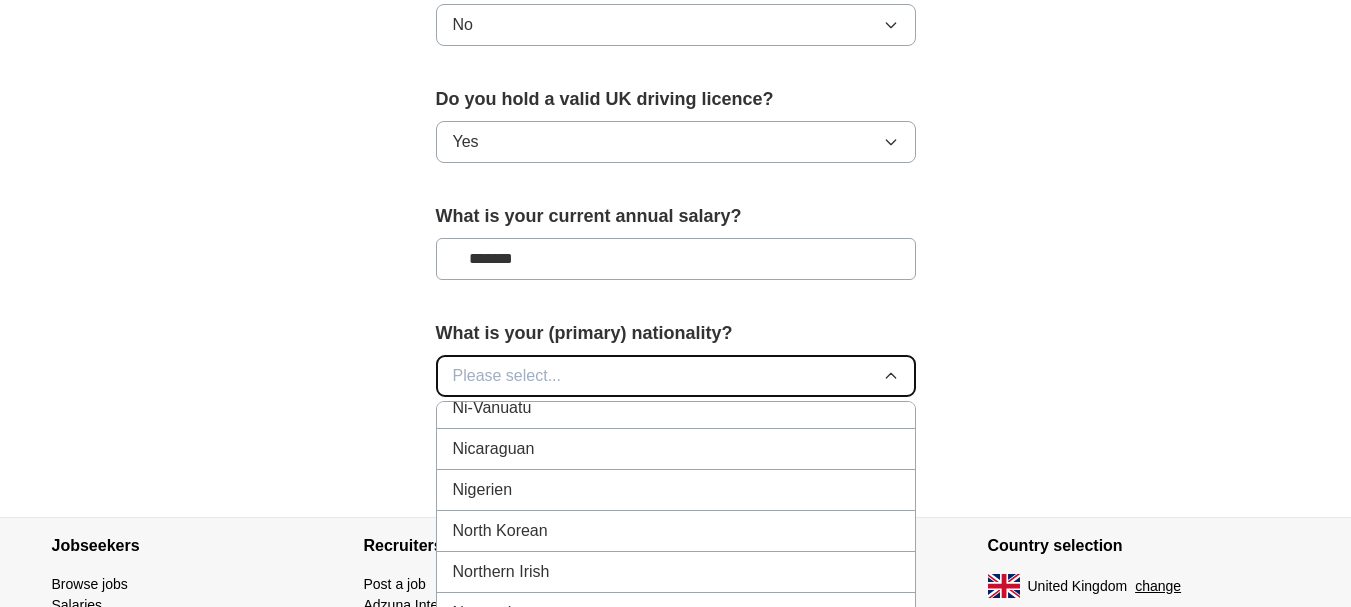scroll, scrollTop: 5205, scrollLeft: 0, axis: vertical 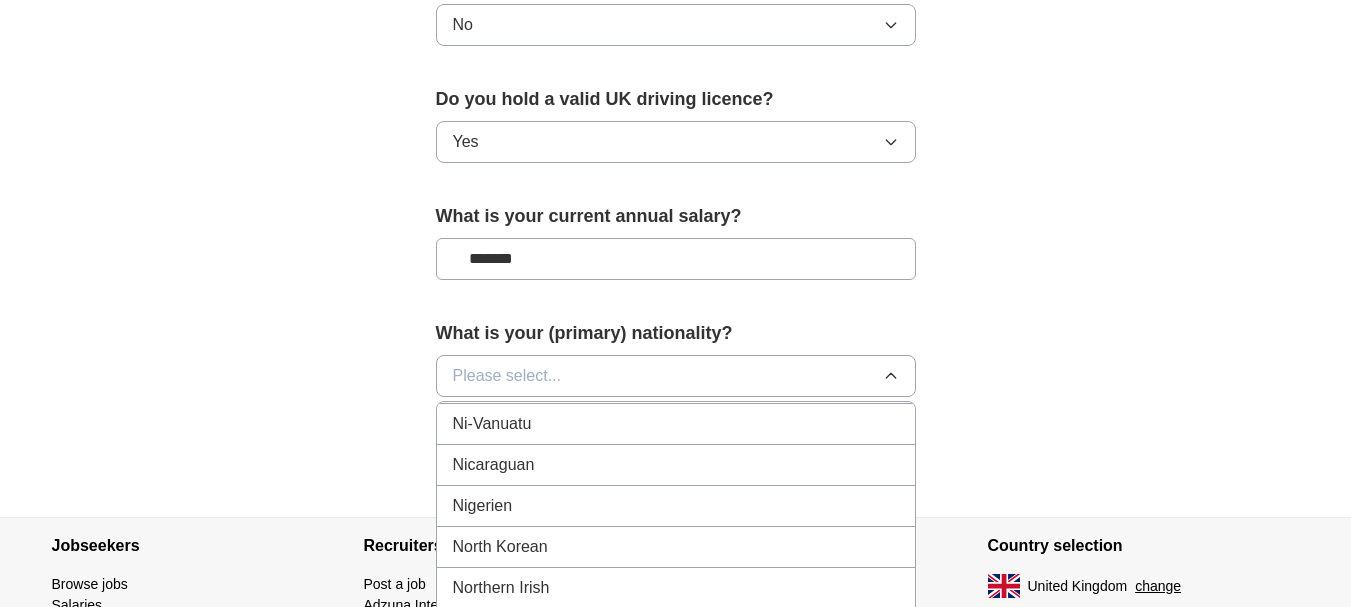 click on "**********" at bounding box center [676, -324] 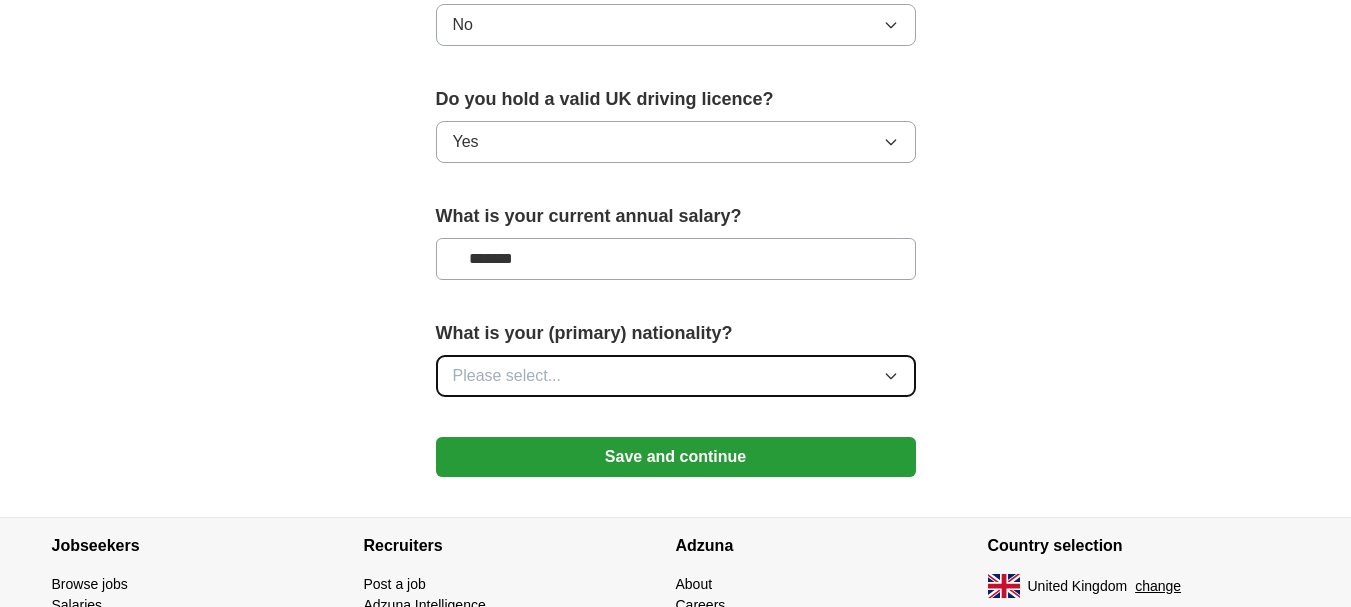 click 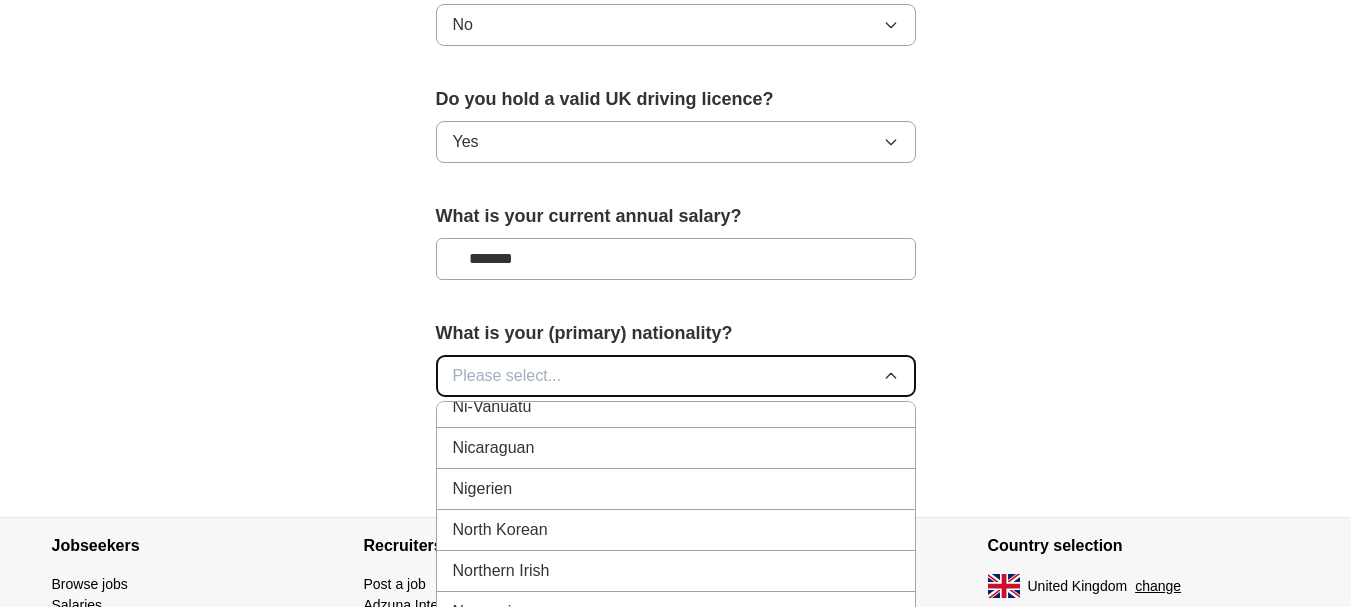 scroll, scrollTop: 5223, scrollLeft: 0, axis: vertical 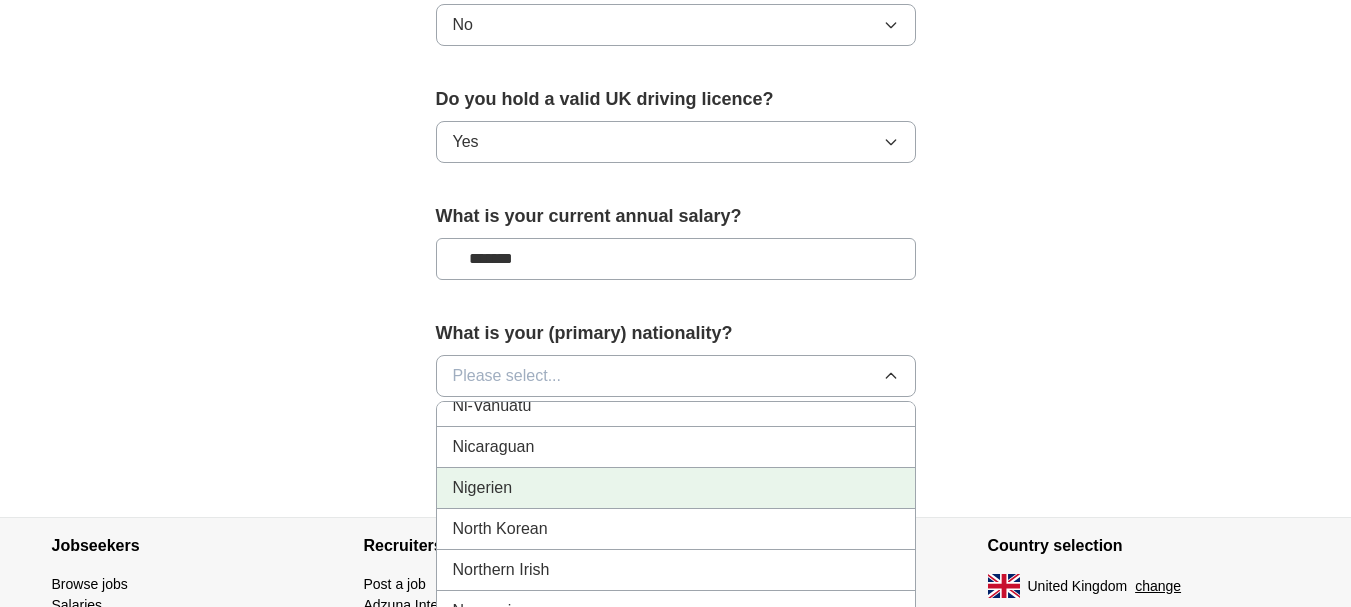 click on "Nigerien" at bounding box center [676, 488] 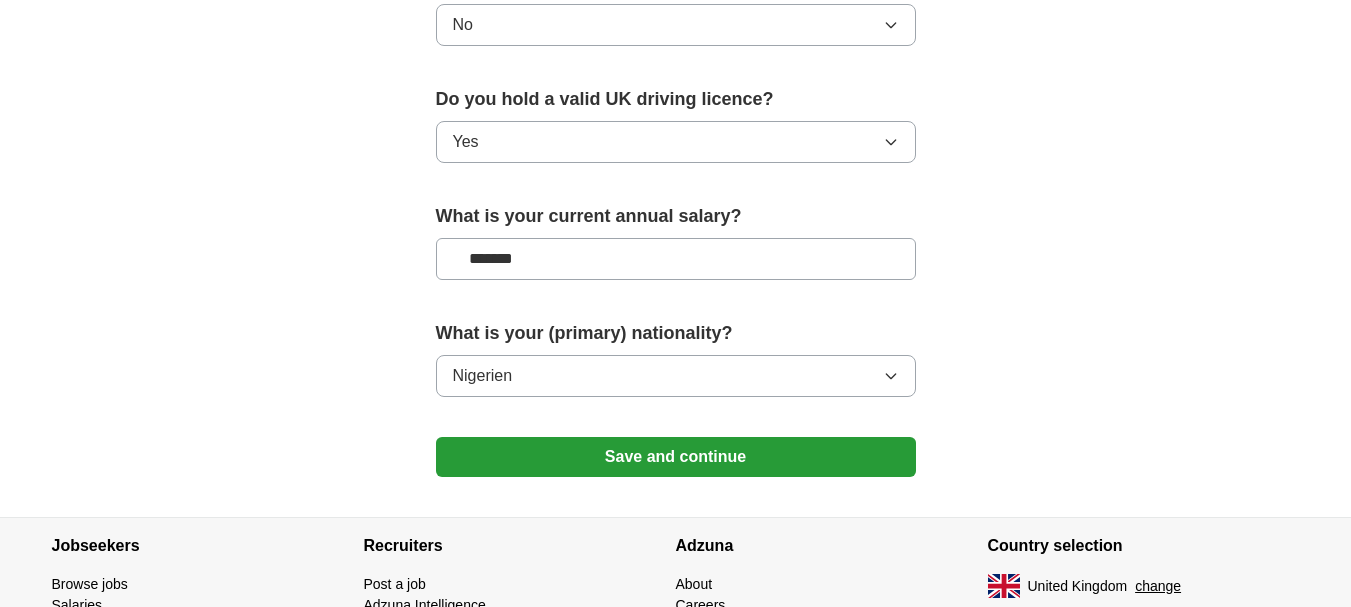 click on "Save and continue" at bounding box center [676, 457] 